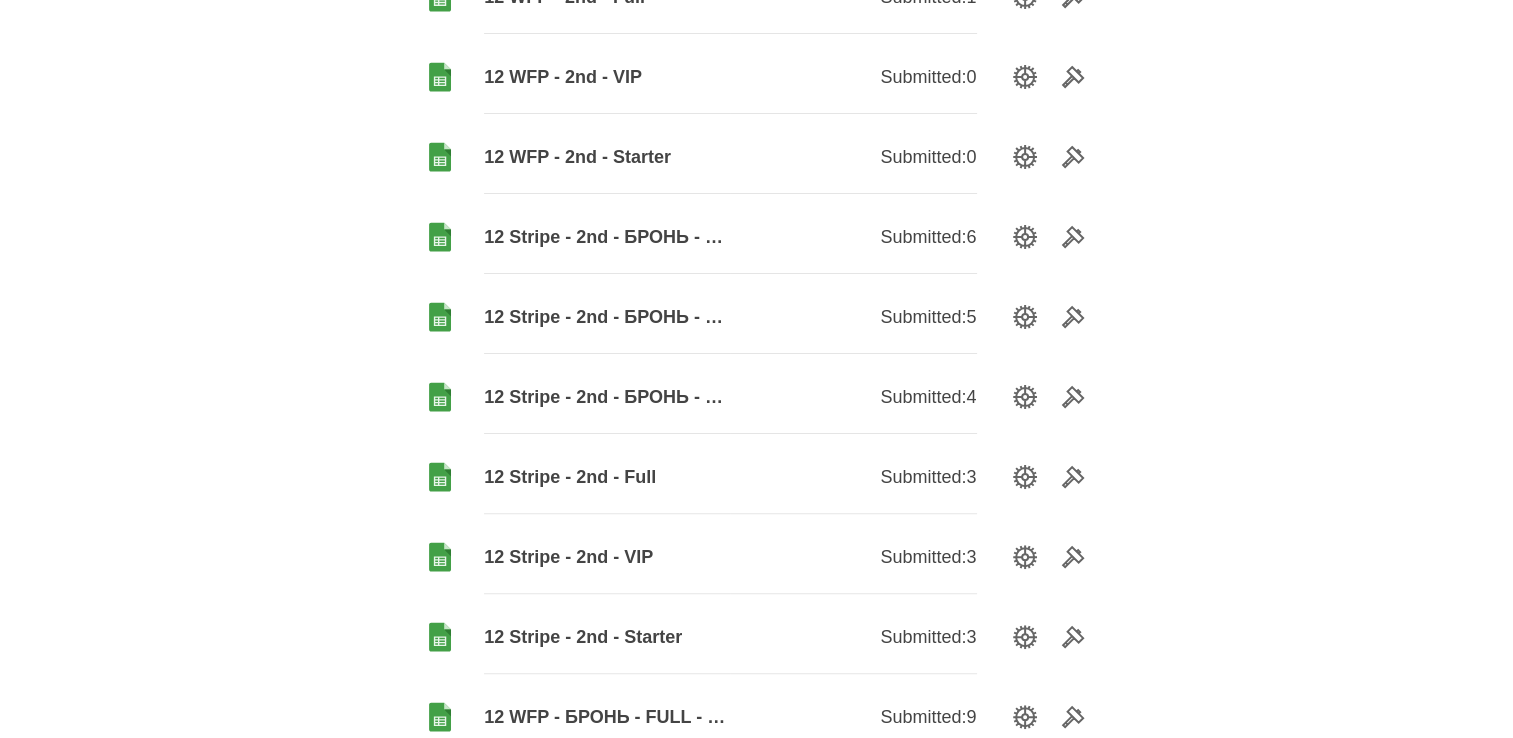 scroll, scrollTop: 500, scrollLeft: 0, axis: vertical 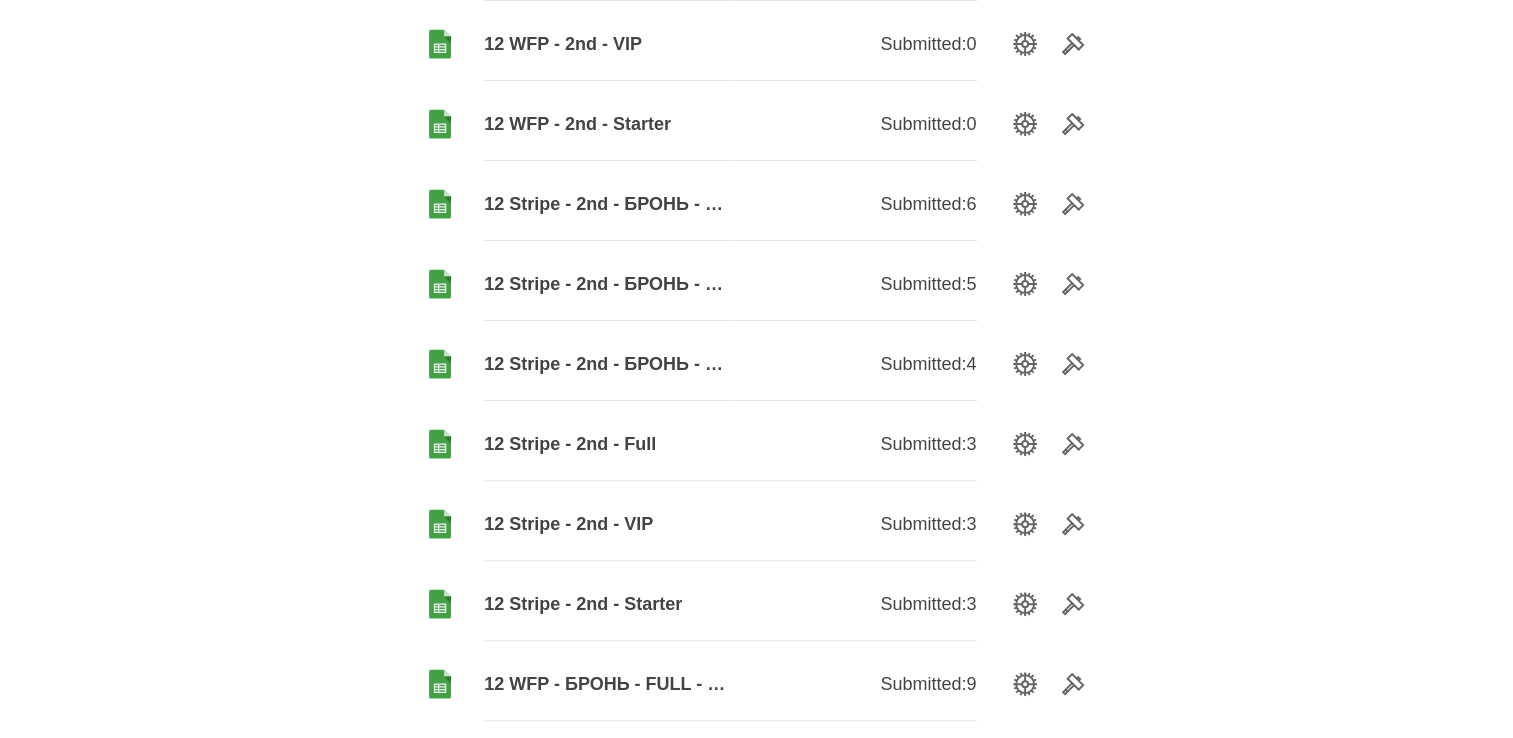 click on "12 Stripe - 2nd - Starter" at bounding box center (607, 604) 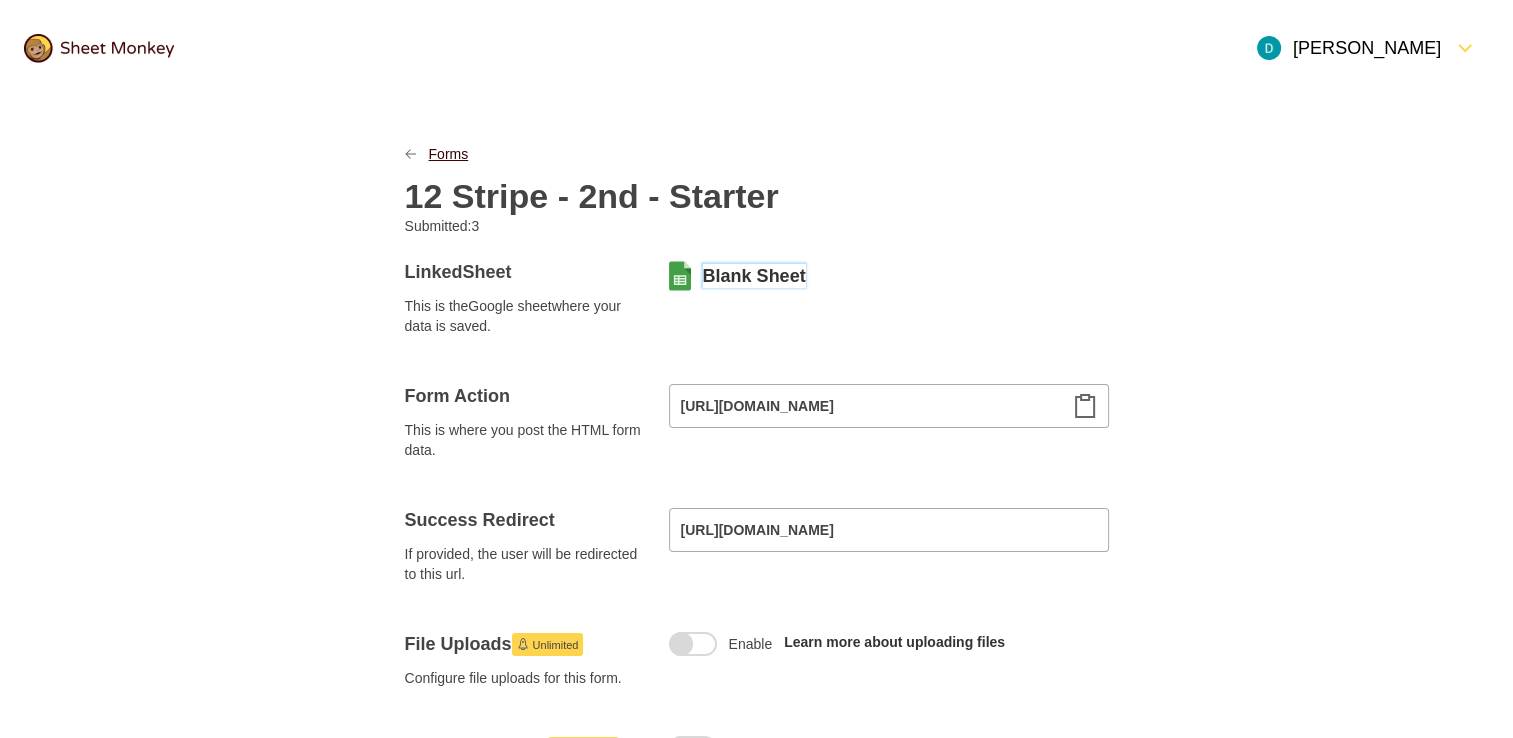 click on "Forms" at bounding box center [449, 154] 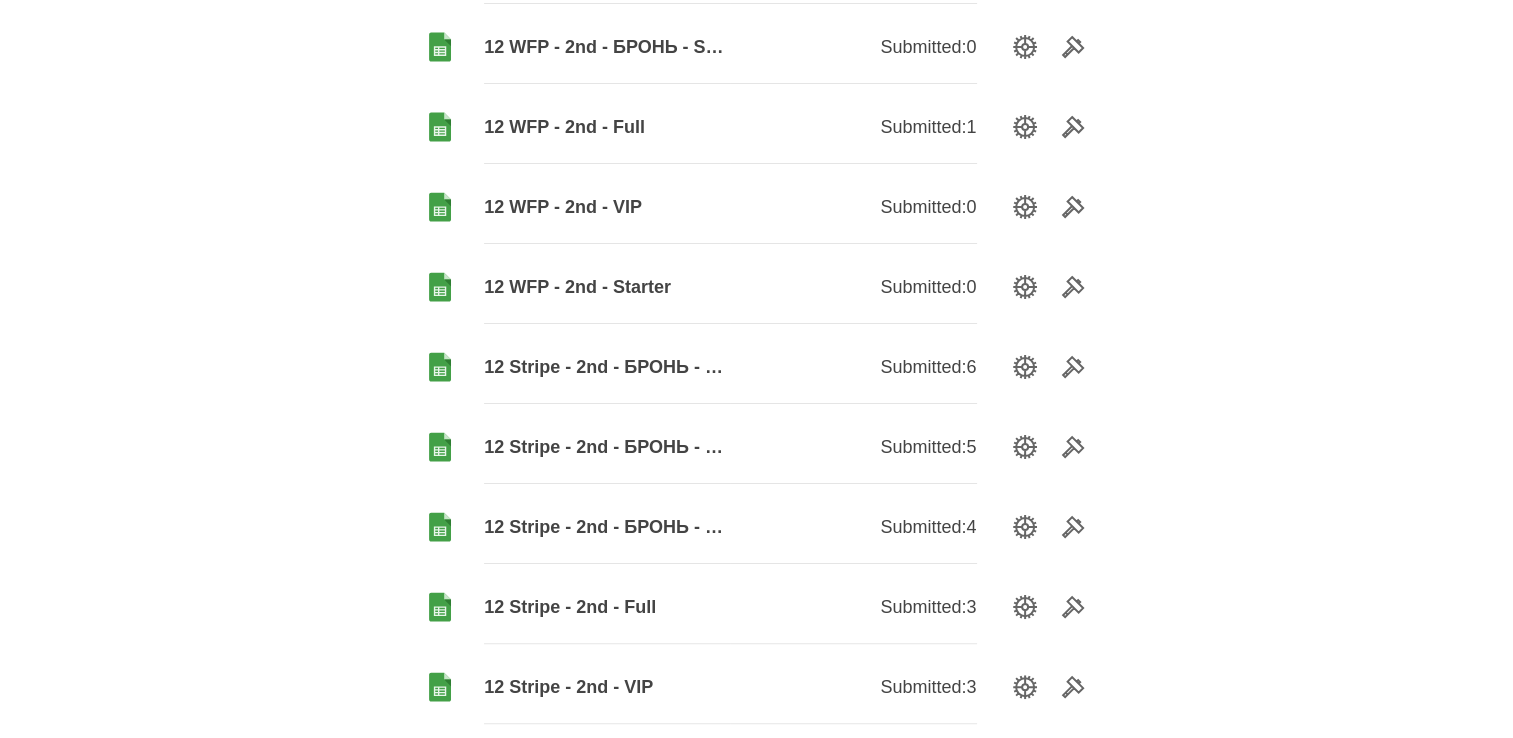 scroll, scrollTop: 400, scrollLeft: 0, axis: vertical 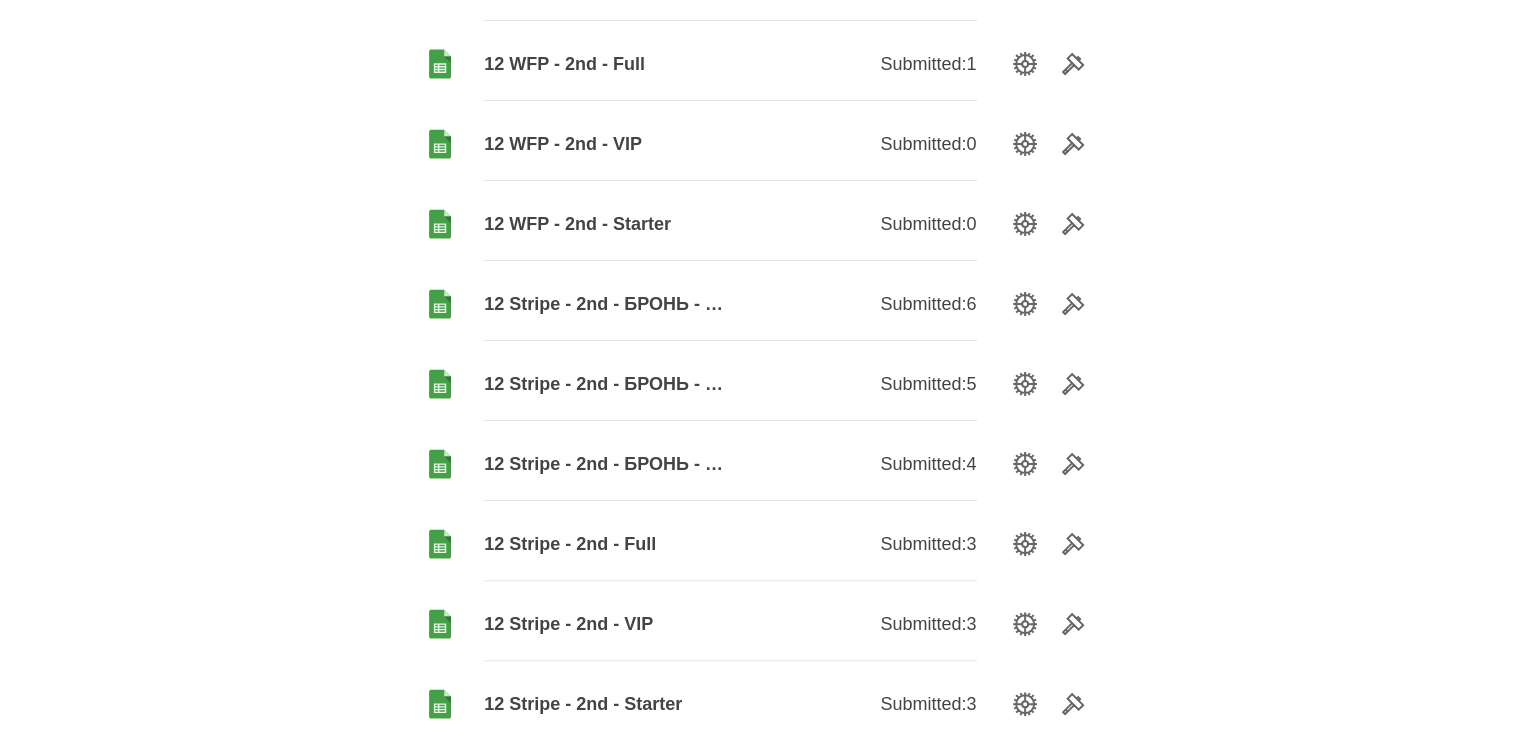 click on "12 Stripe - 2nd - VIP" at bounding box center [607, 624] 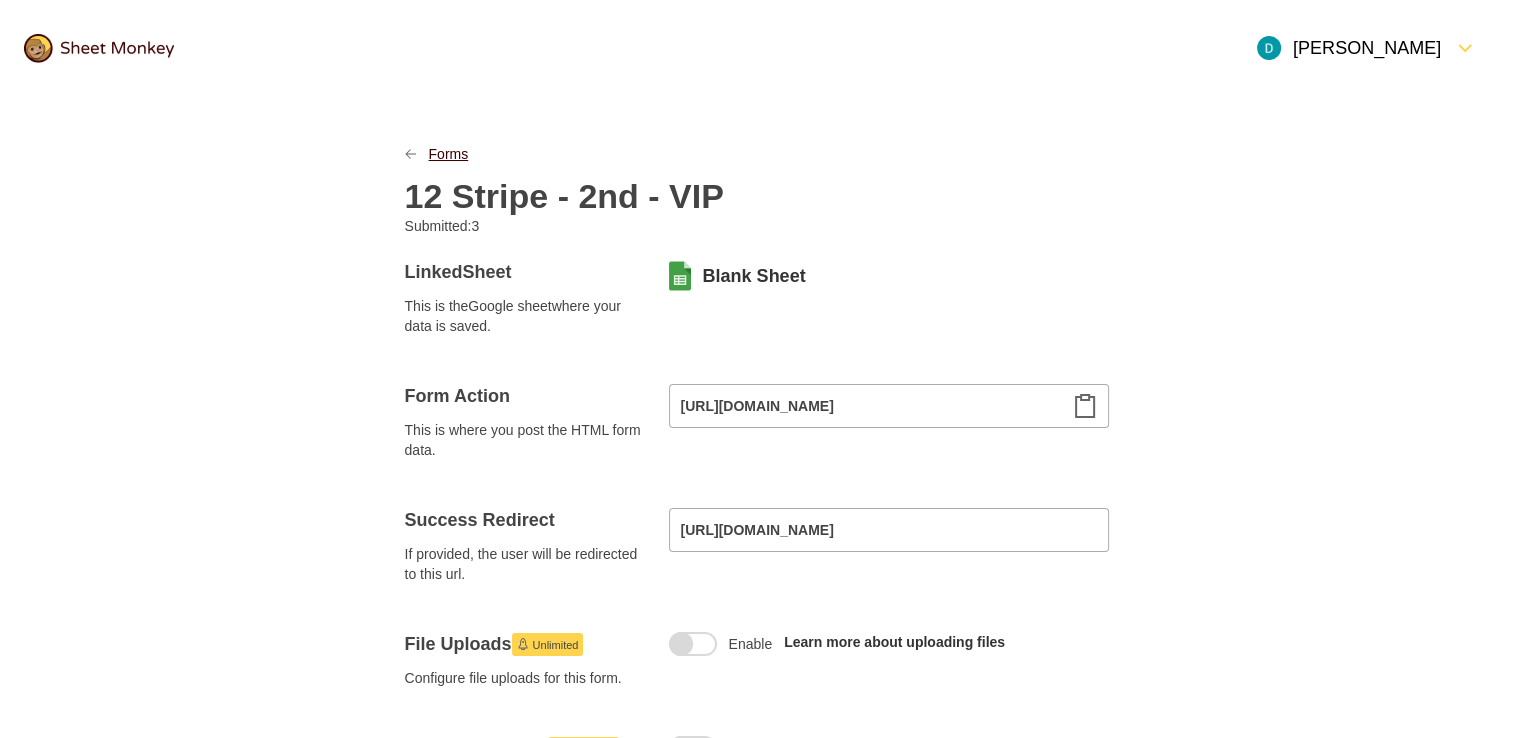 click on "Forms" at bounding box center (449, 154) 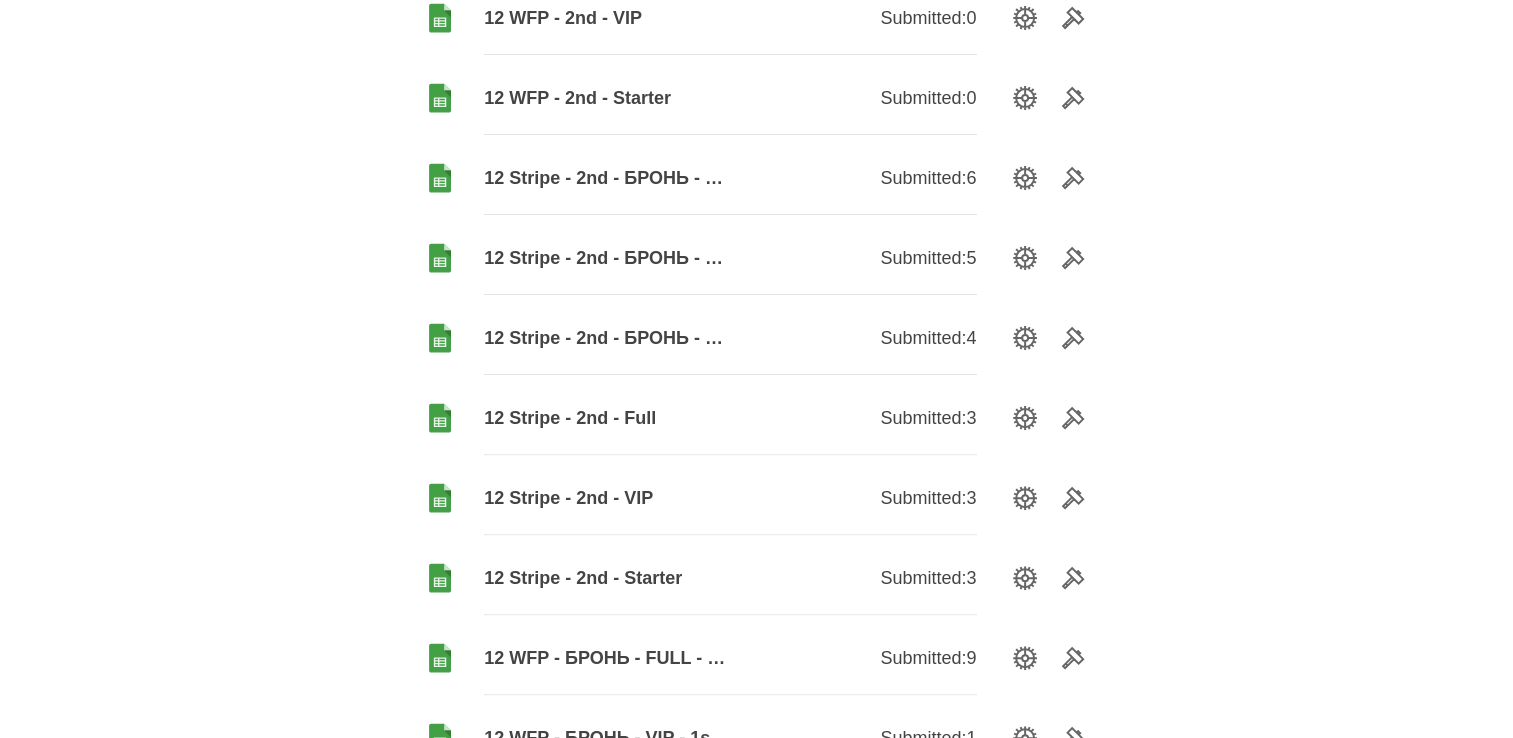 scroll, scrollTop: 600, scrollLeft: 0, axis: vertical 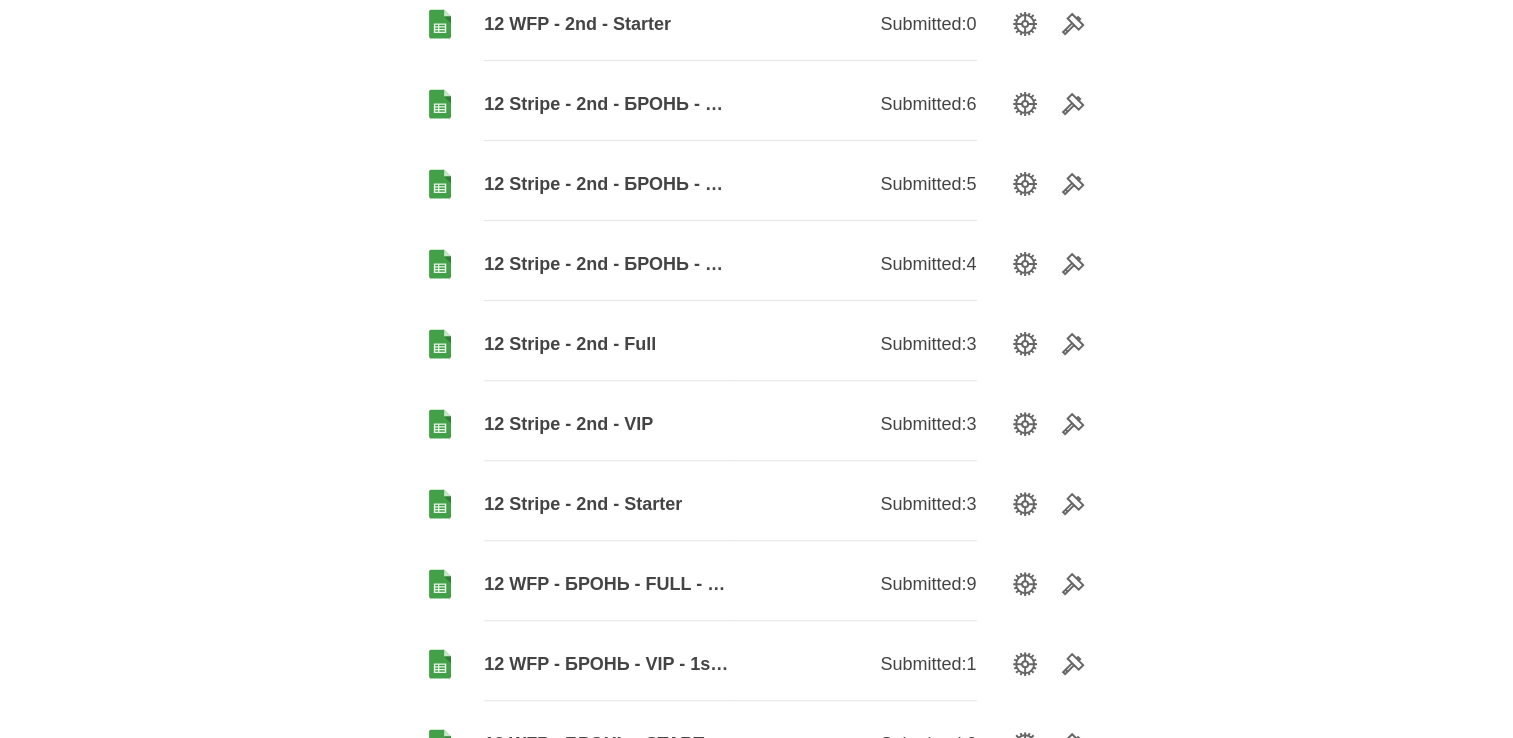 click on "12 Stripe - 2nd - Full" at bounding box center (607, 344) 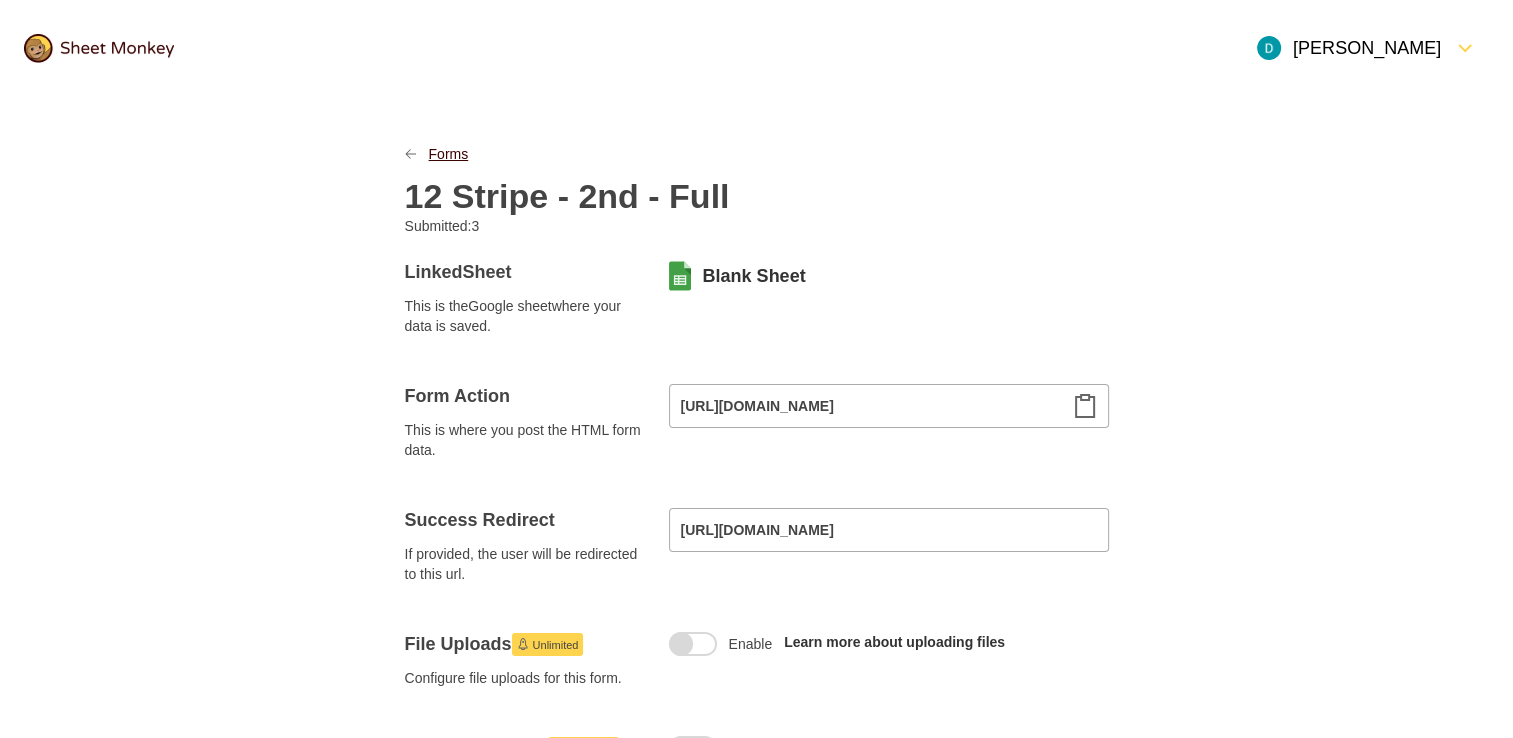click on "Forms" at bounding box center (449, 154) 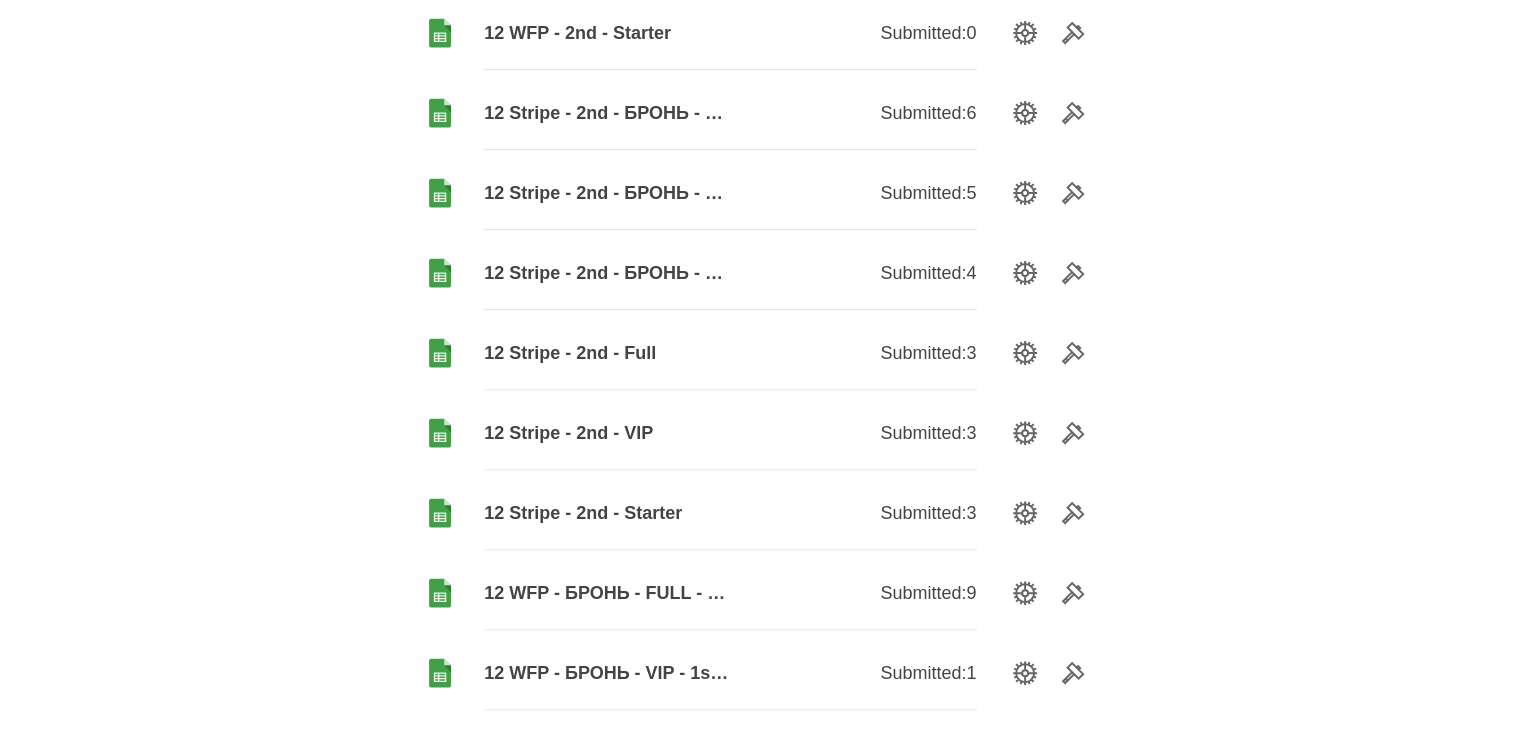 scroll, scrollTop: 600, scrollLeft: 0, axis: vertical 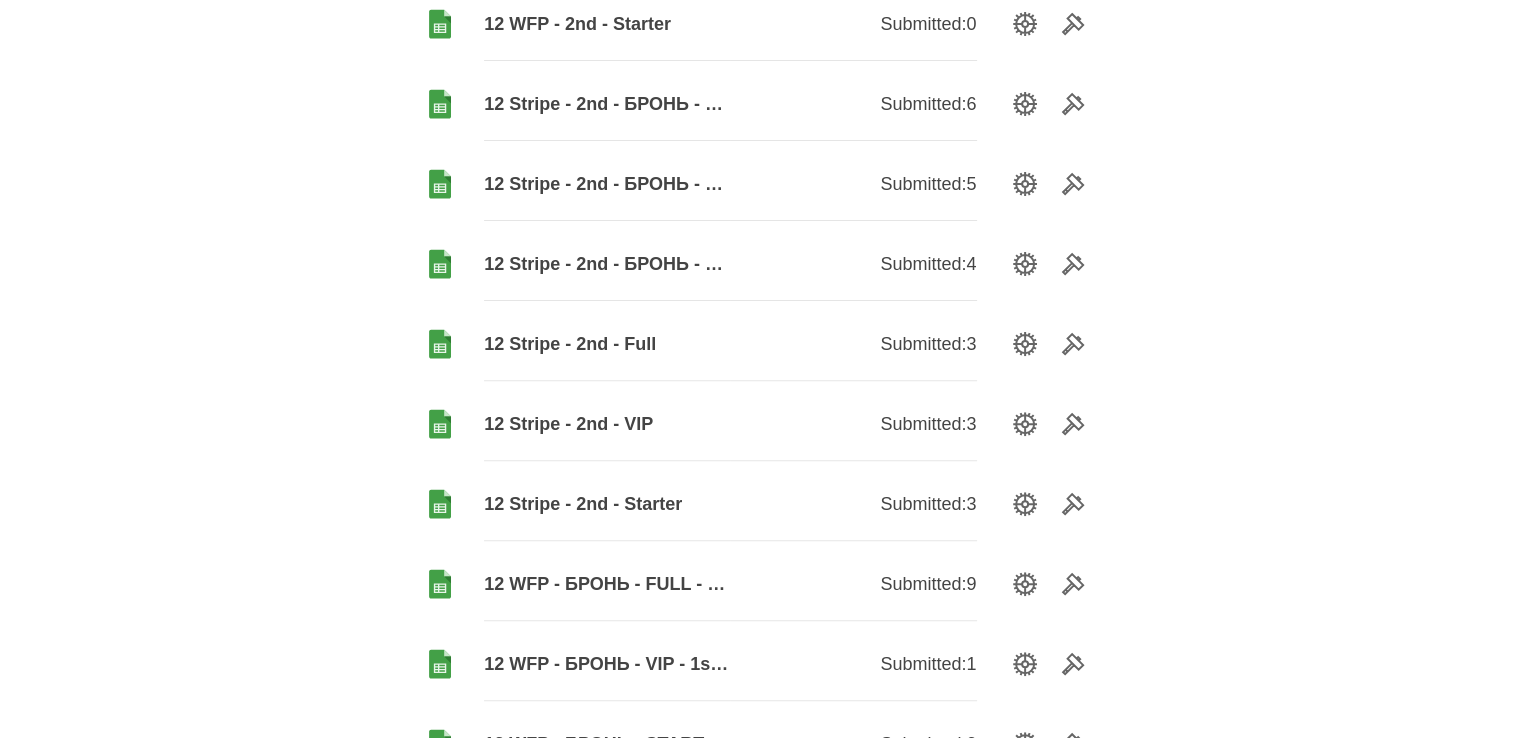 click on "12 Stripe - 2nd - БРОНЬ - Starter" at bounding box center (607, 264) 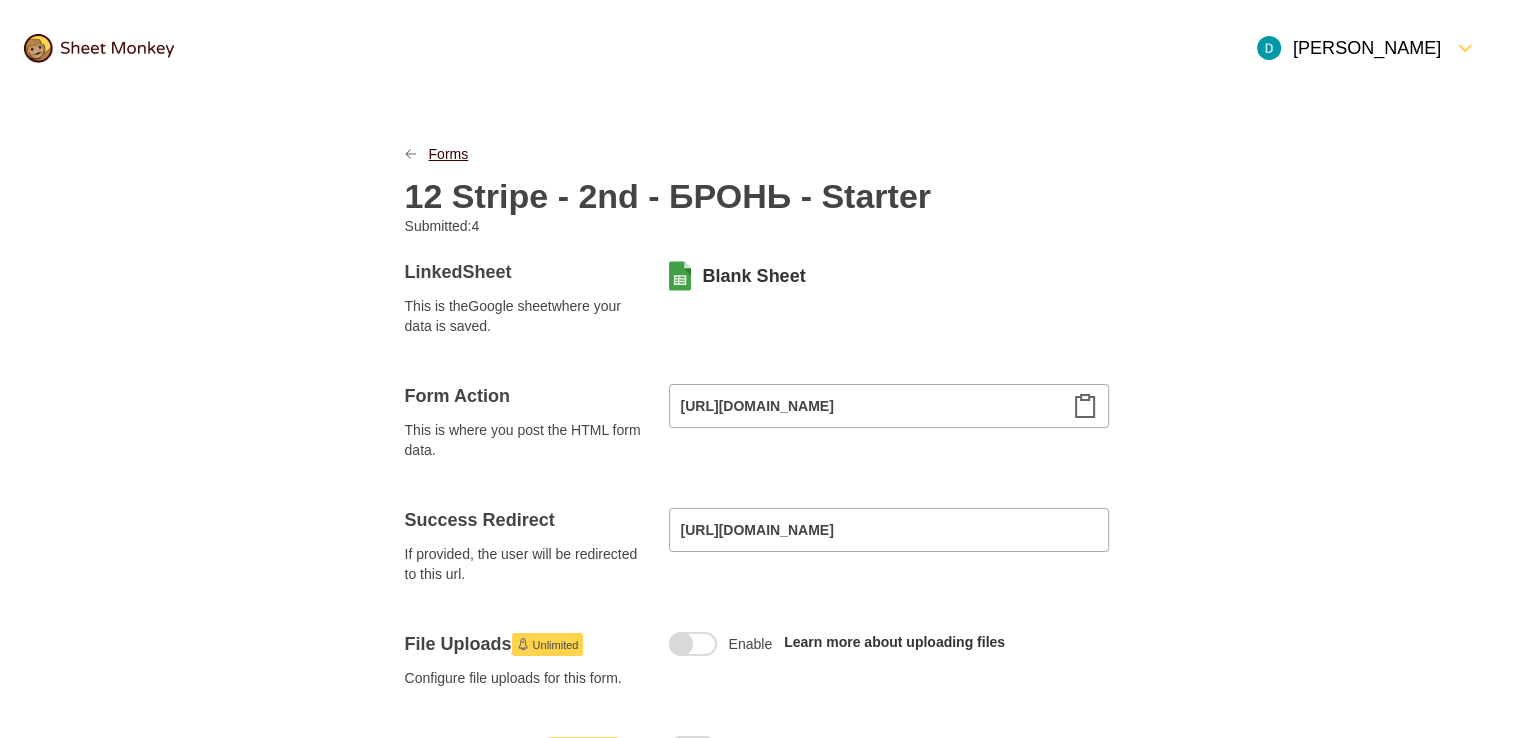 click on "Forms" at bounding box center [449, 154] 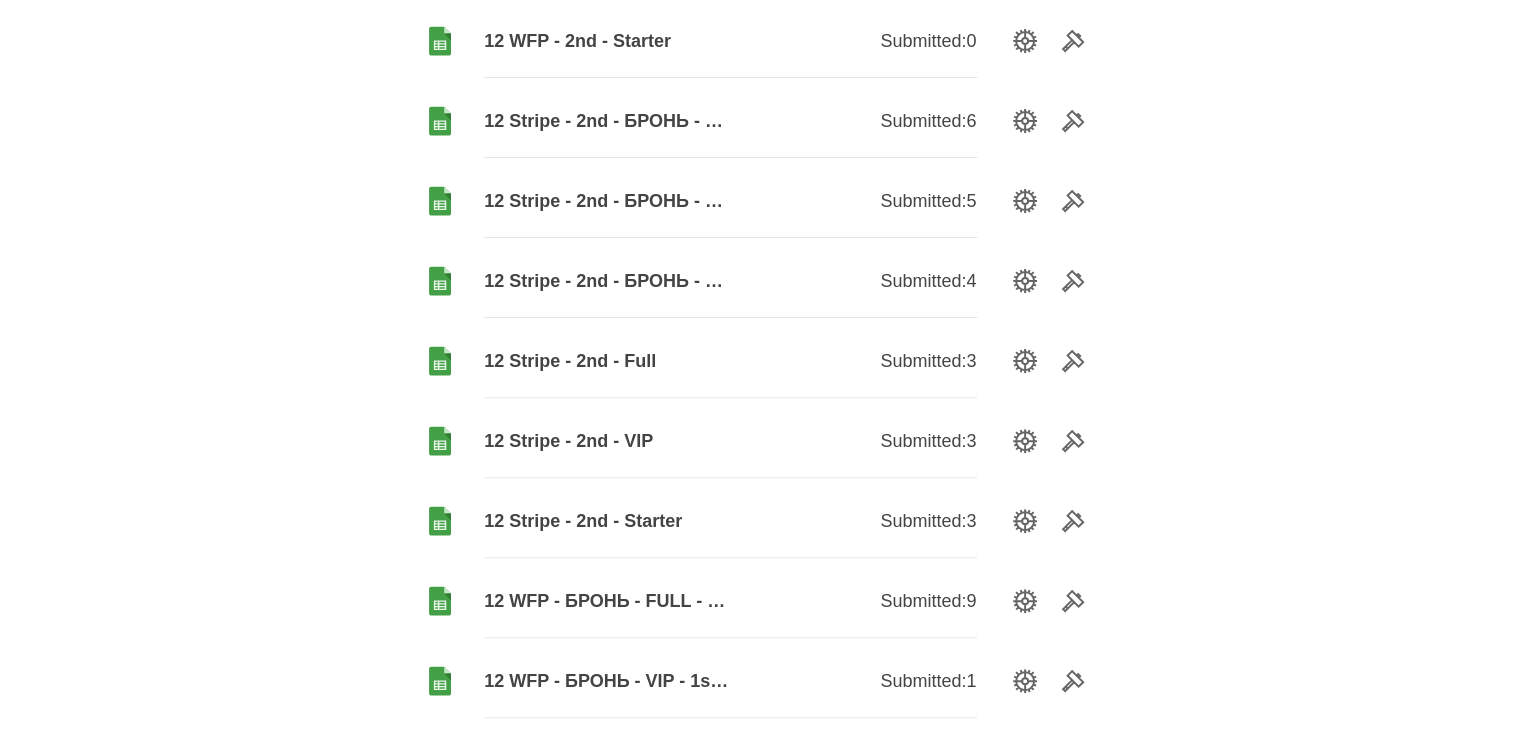 scroll, scrollTop: 600, scrollLeft: 0, axis: vertical 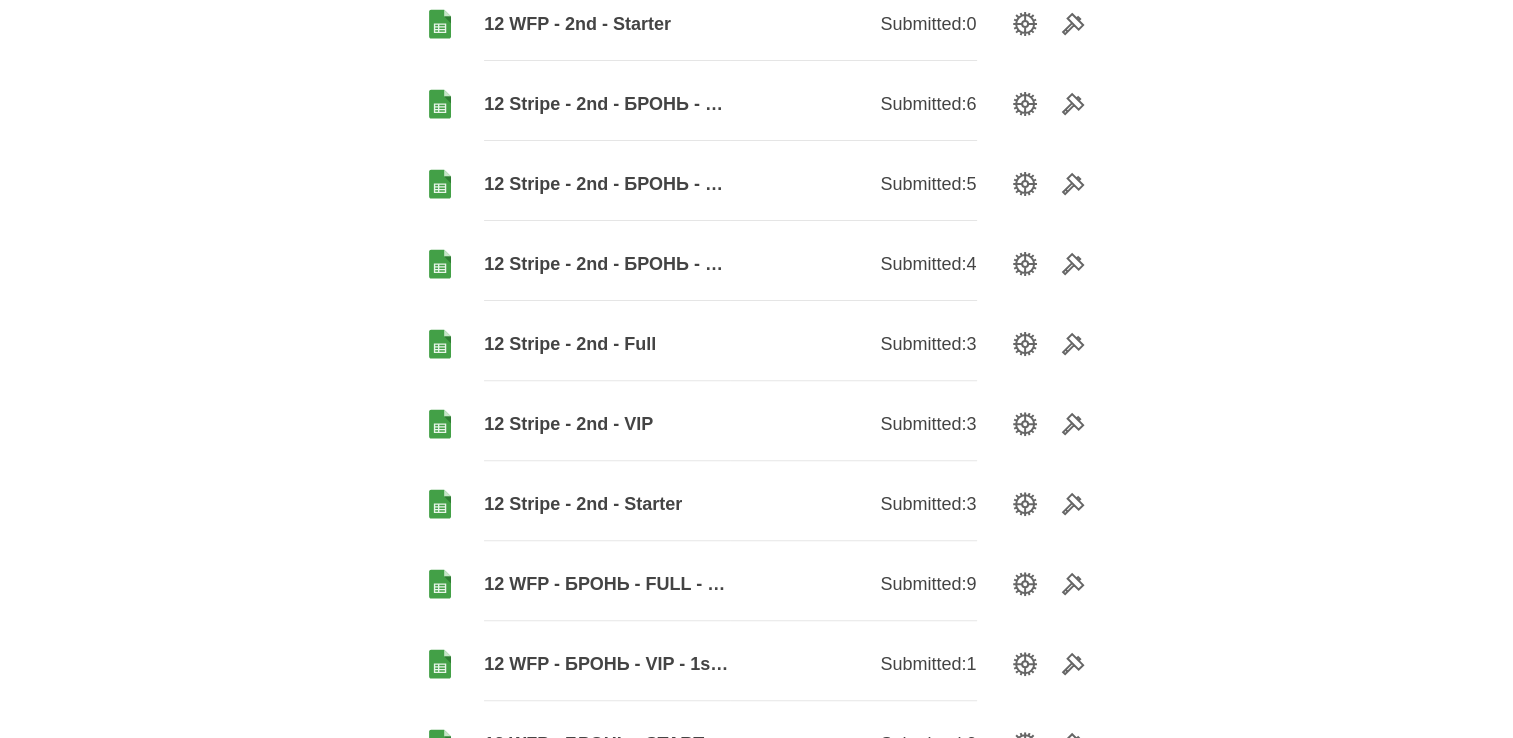 click on "12 Stripe - 2nd - БРОНЬ - VIP" at bounding box center [607, 184] 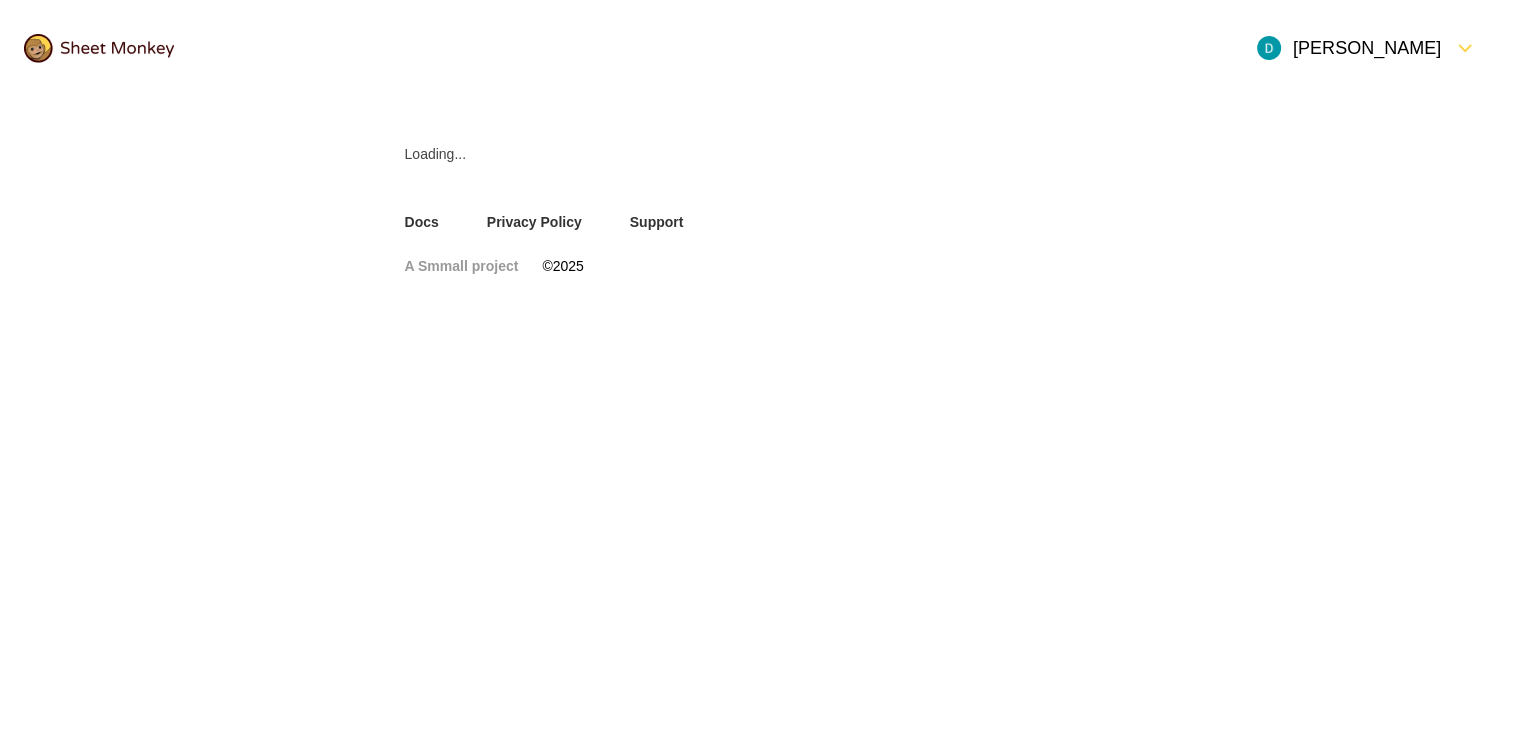 scroll, scrollTop: 0, scrollLeft: 0, axis: both 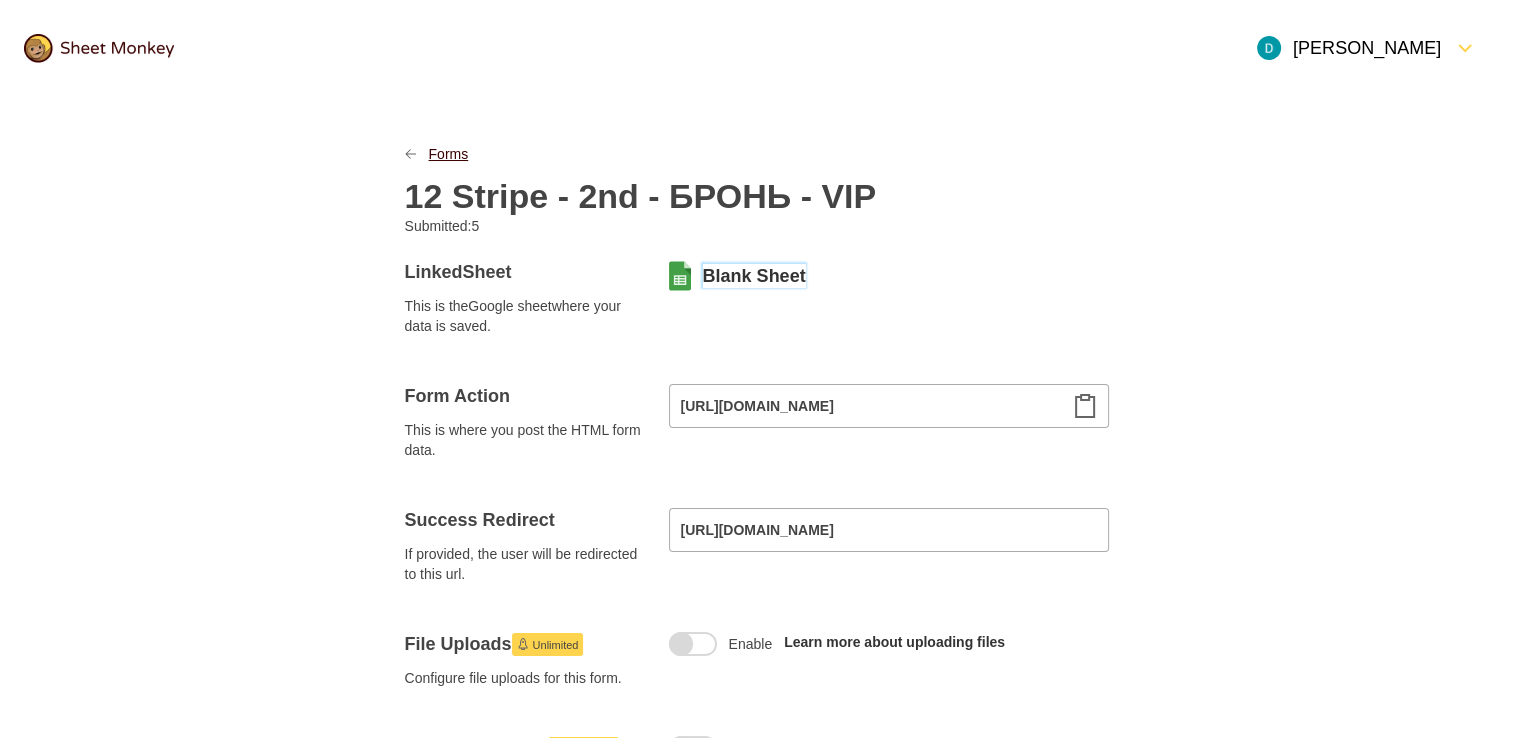 click on "Forms" at bounding box center (449, 154) 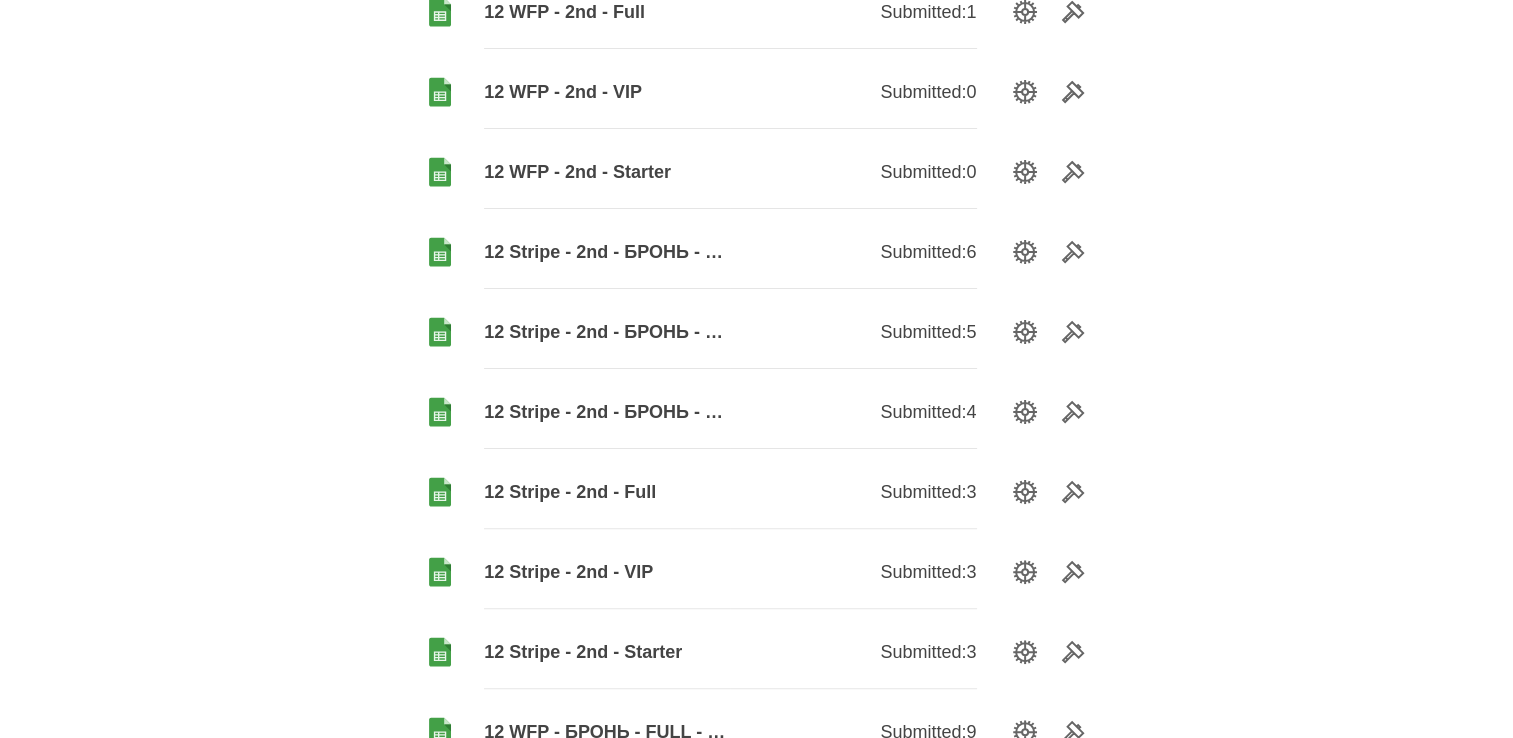 scroll, scrollTop: 400, scrollLeft: 0, axis: vertical 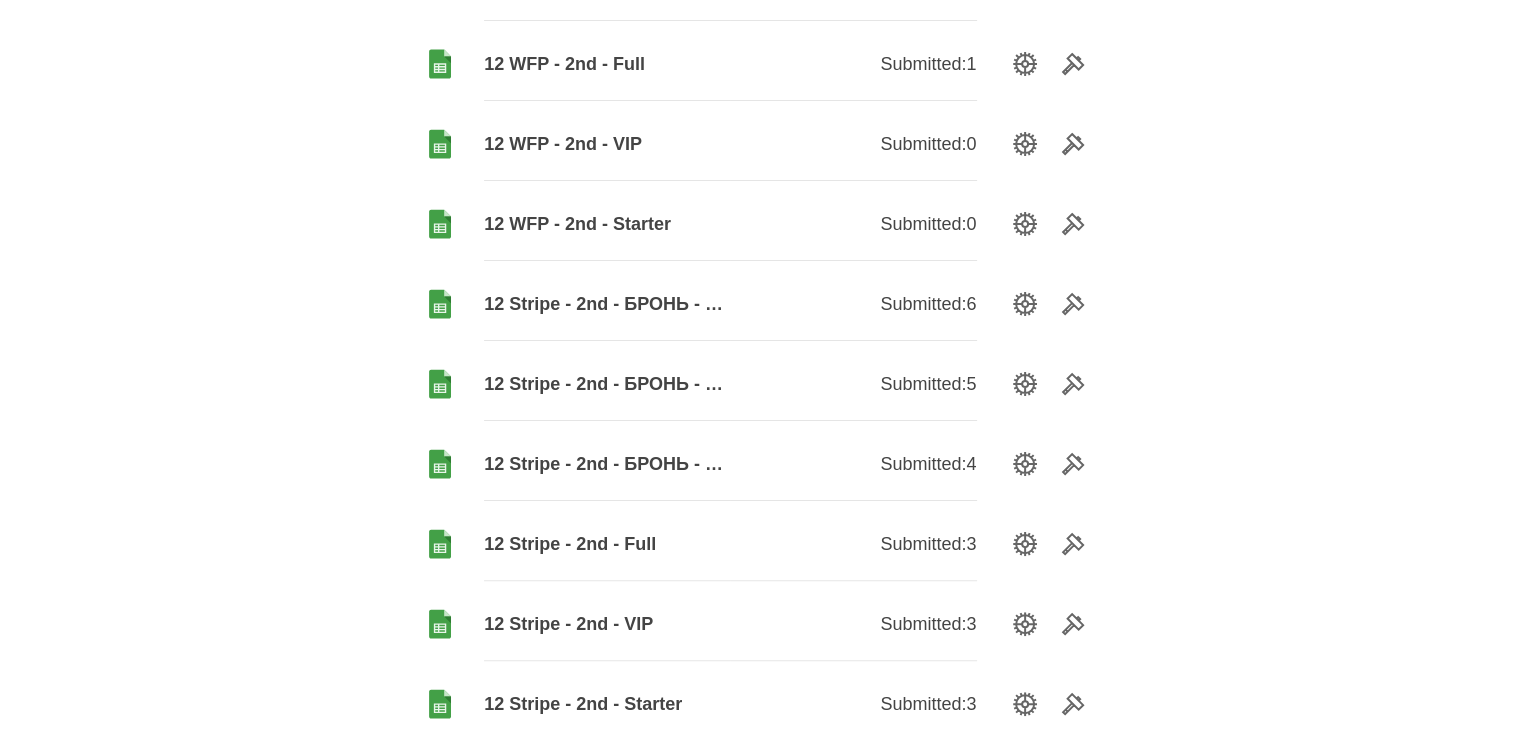 click on "12 Stripe - 2nd - БРОНЬ - FULL" at bounding box center (607, 304) 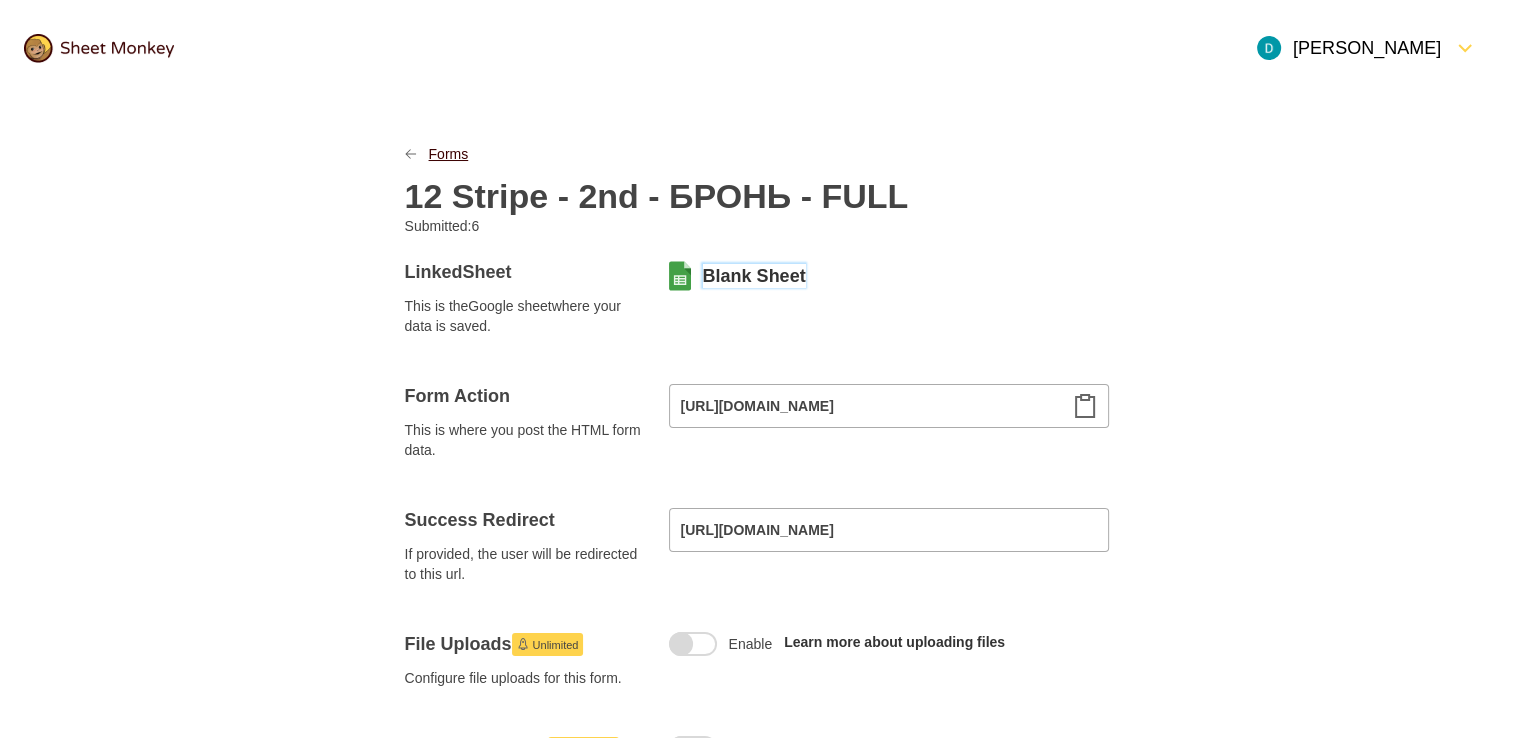 click on "Forms" at bounding box center [449, 154] 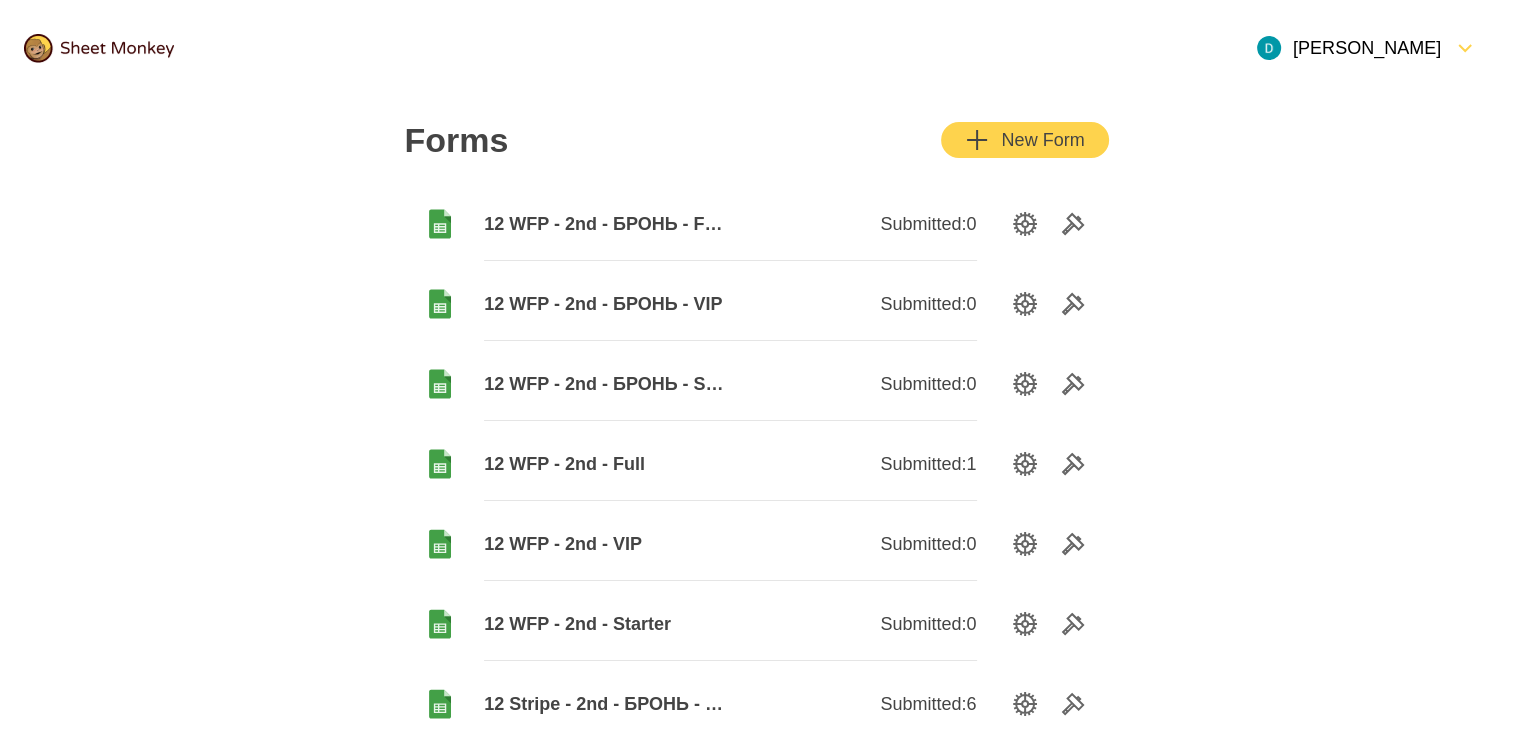 scroll, scrollTop: 300, scrollLeft: 0, axis: vertical 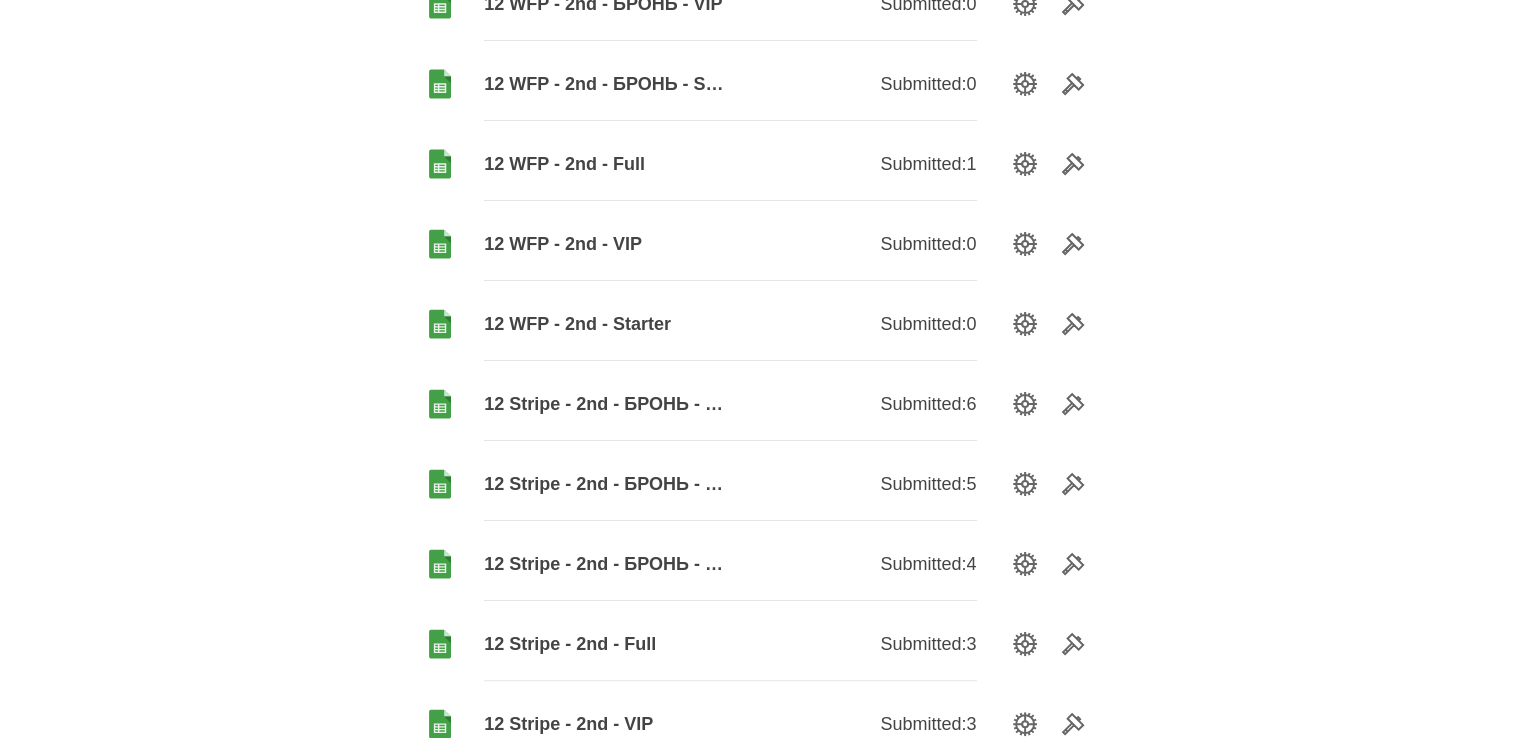 click on "12 WFP - 2nd - Starter" at bounding box center [607, 324] 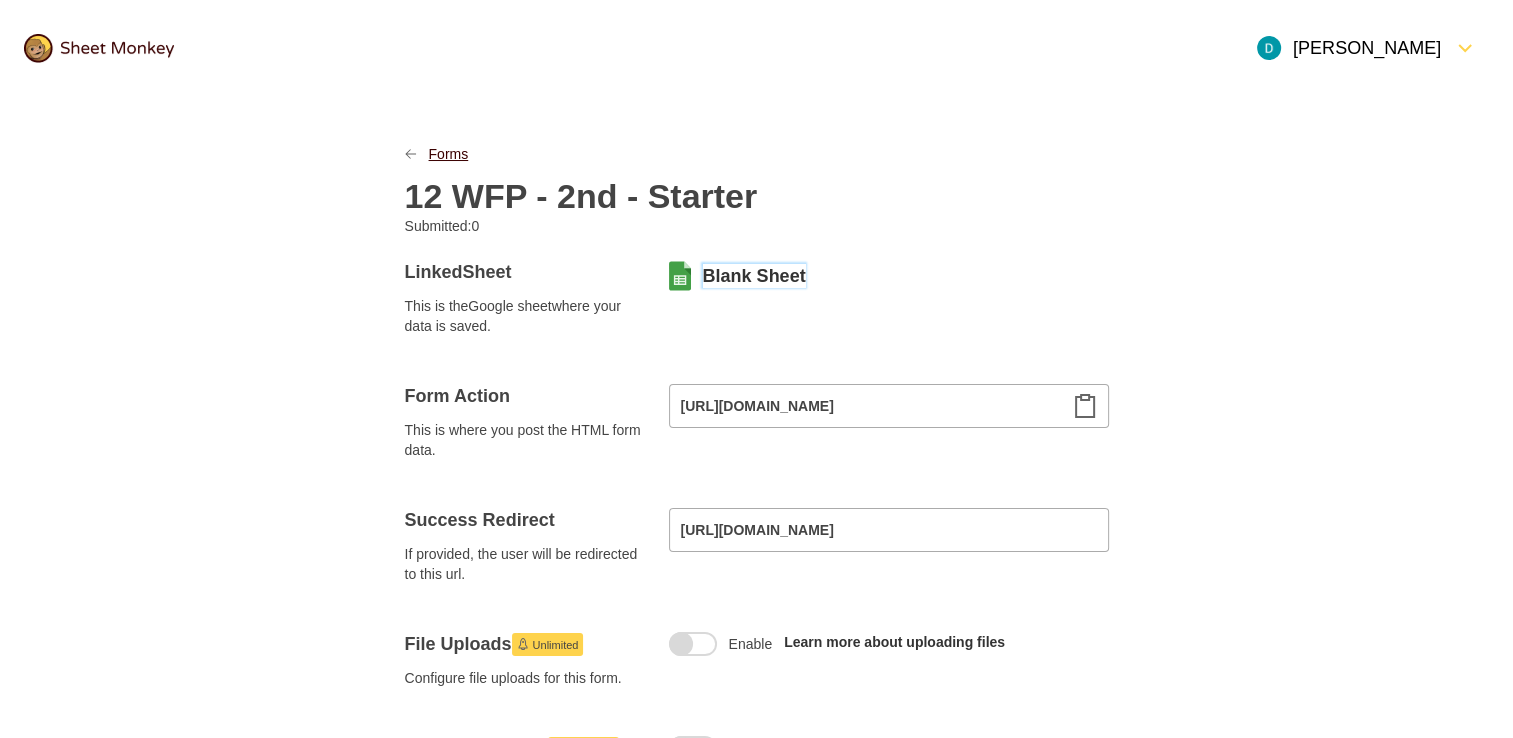 click on "Forms" at bounding box center (449, 154) 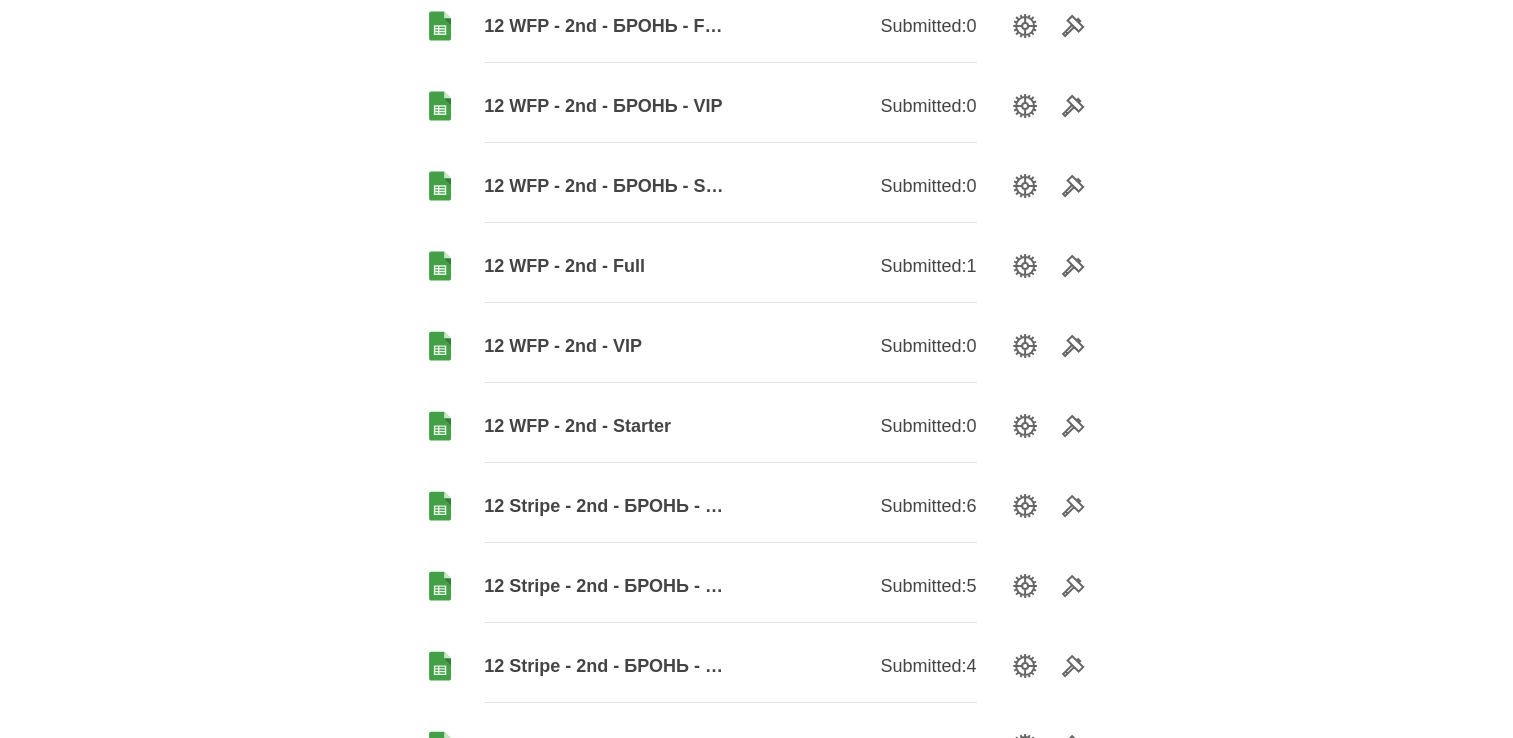 scroll, scrollTop: 200, scrollLeft: 0, axis: vertical 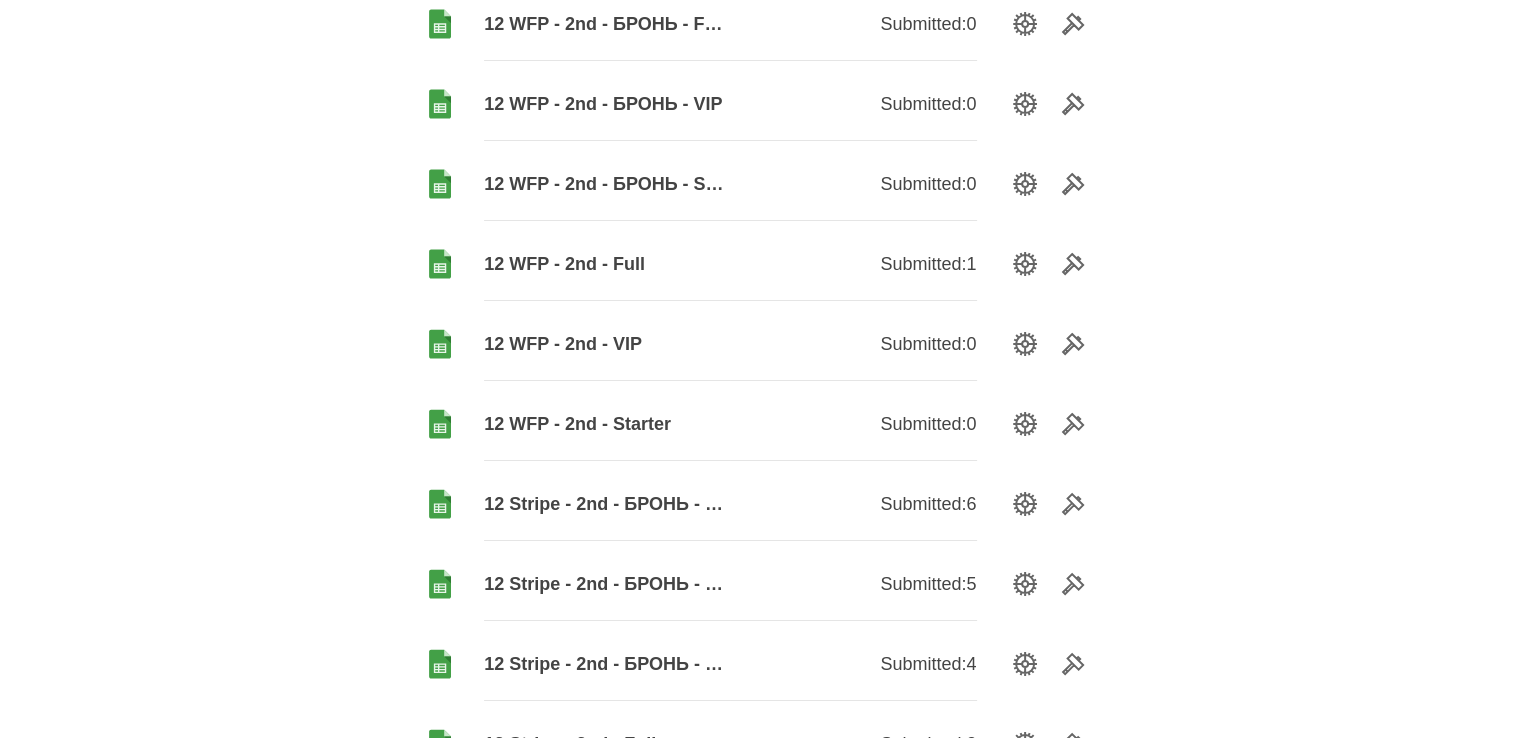 click on "12 WFP - 2nd - VIP" at bounding box center (607, 344) 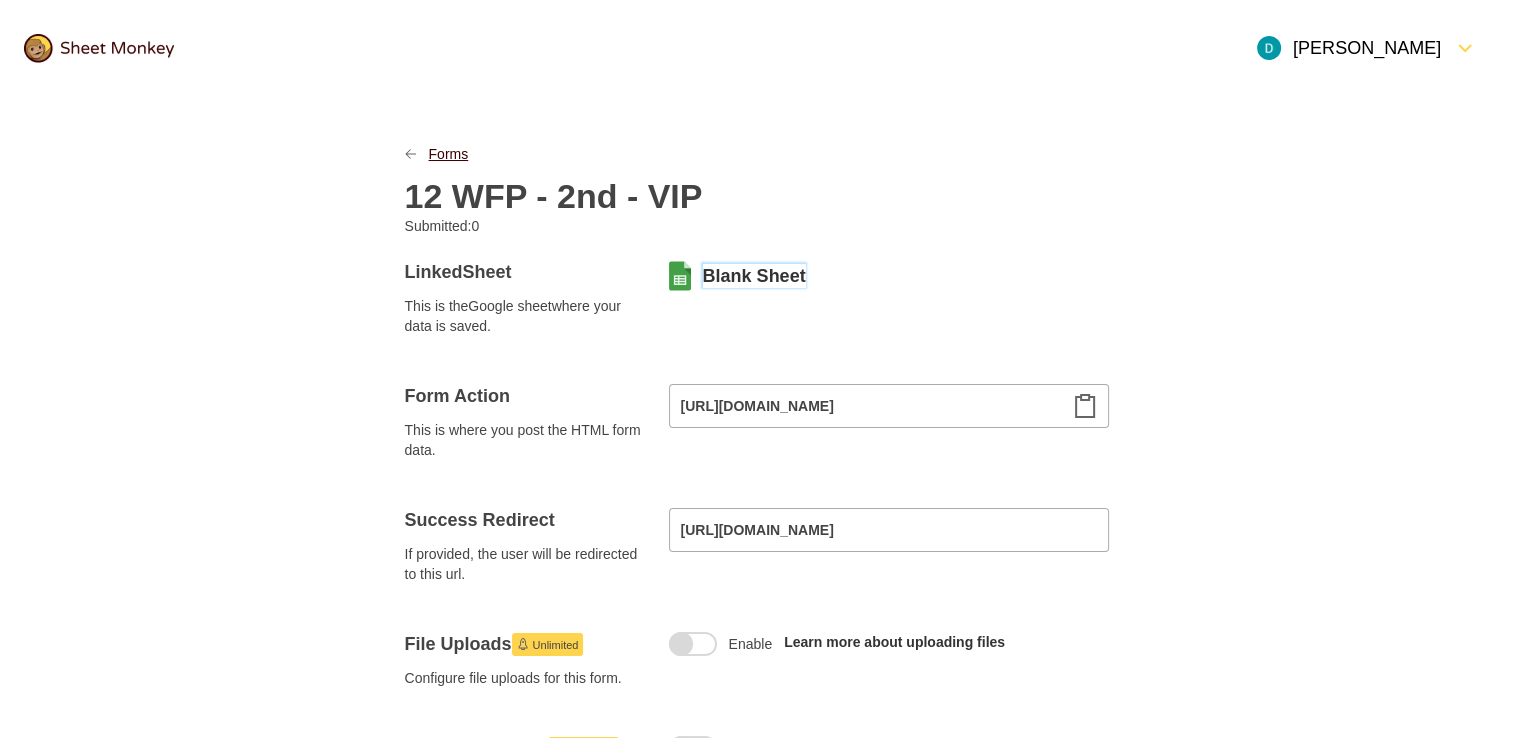 click on "Forms" at bounding box center [449, 154] 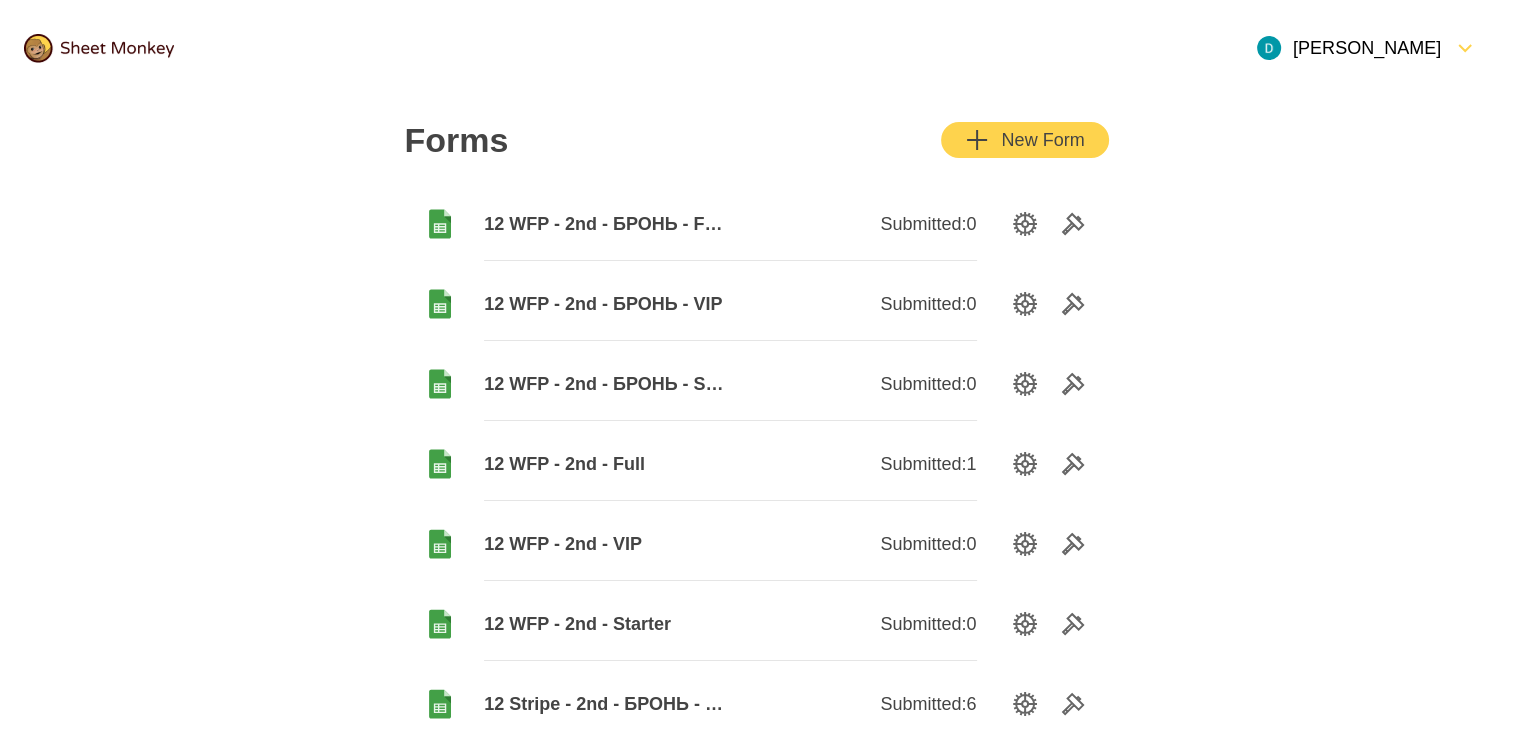 click on "12 WFP - 2nd - Full" at bounding box center [607, 464] 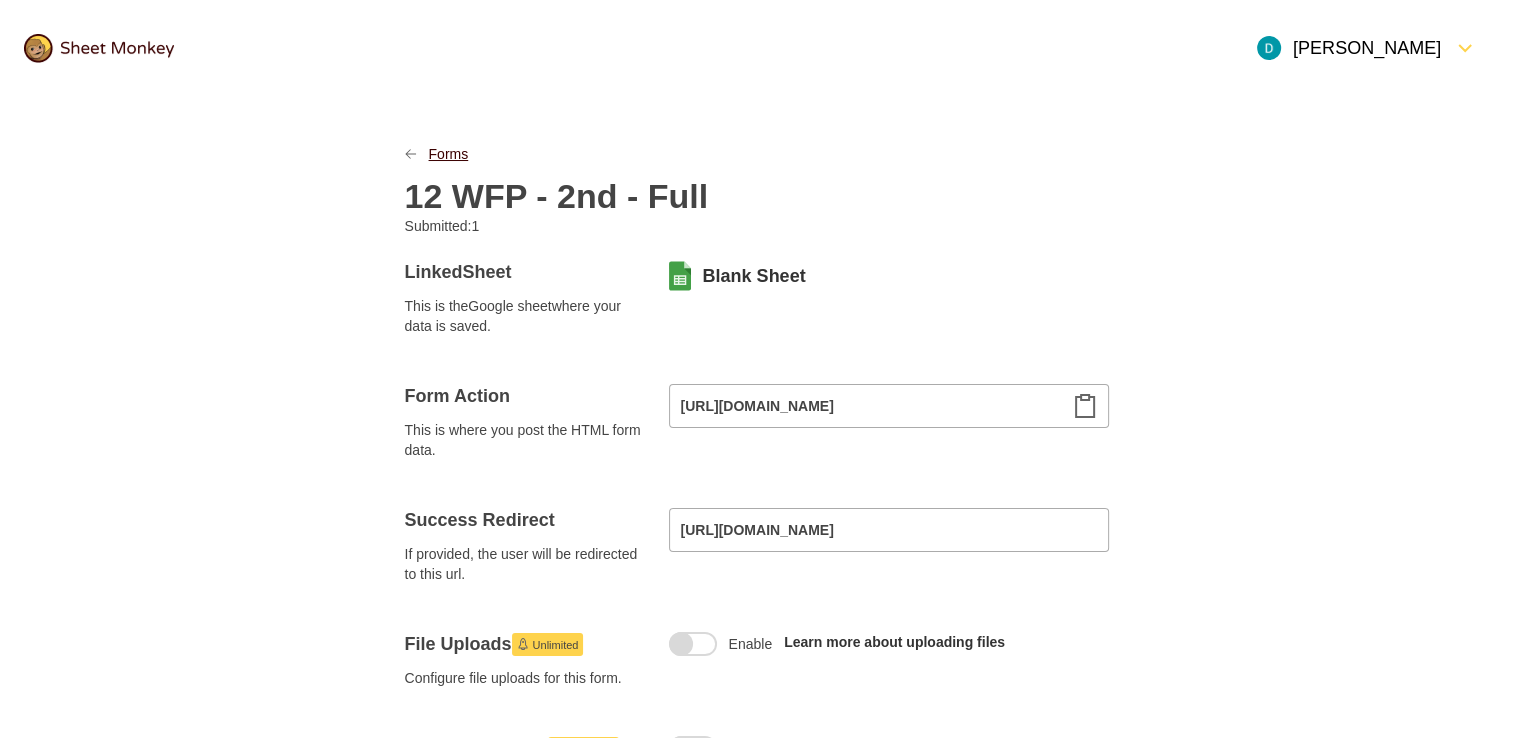 click on "Forms" at bounding box center [449, 154] 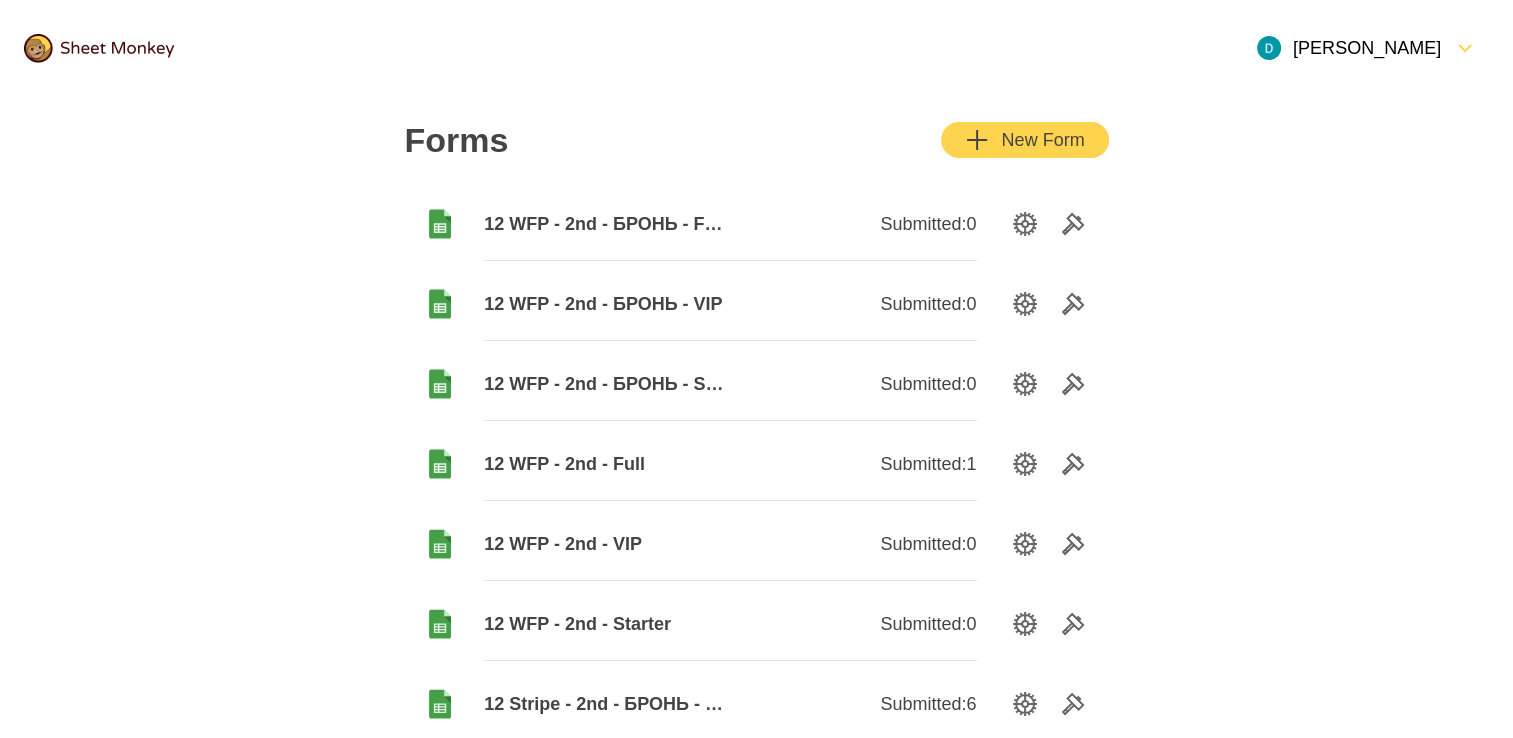 click on "12 WFP - 2nd - БРОНЬ - STARTER" at bounding box center [607, 384] 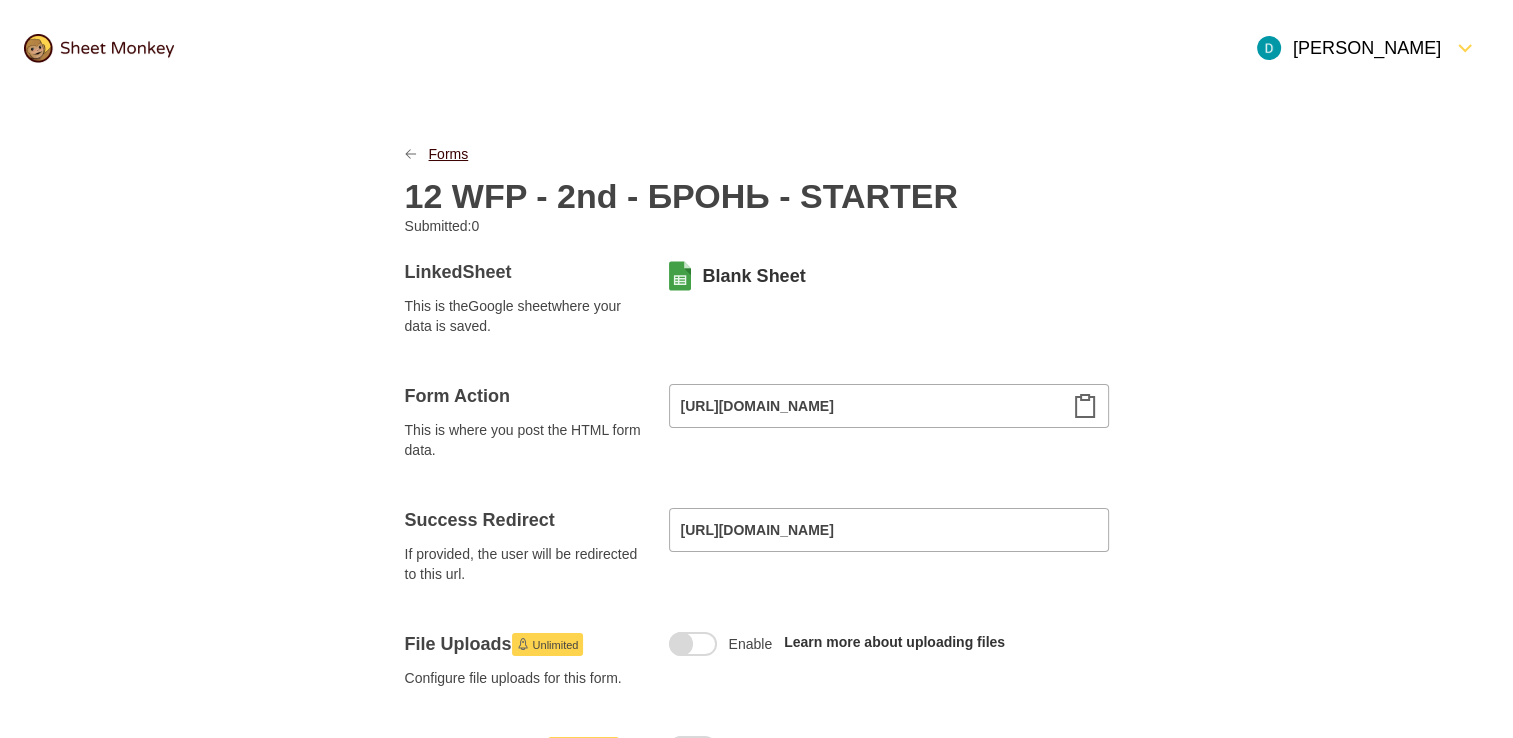 click on "Forms" at bounding box center (449, 154) 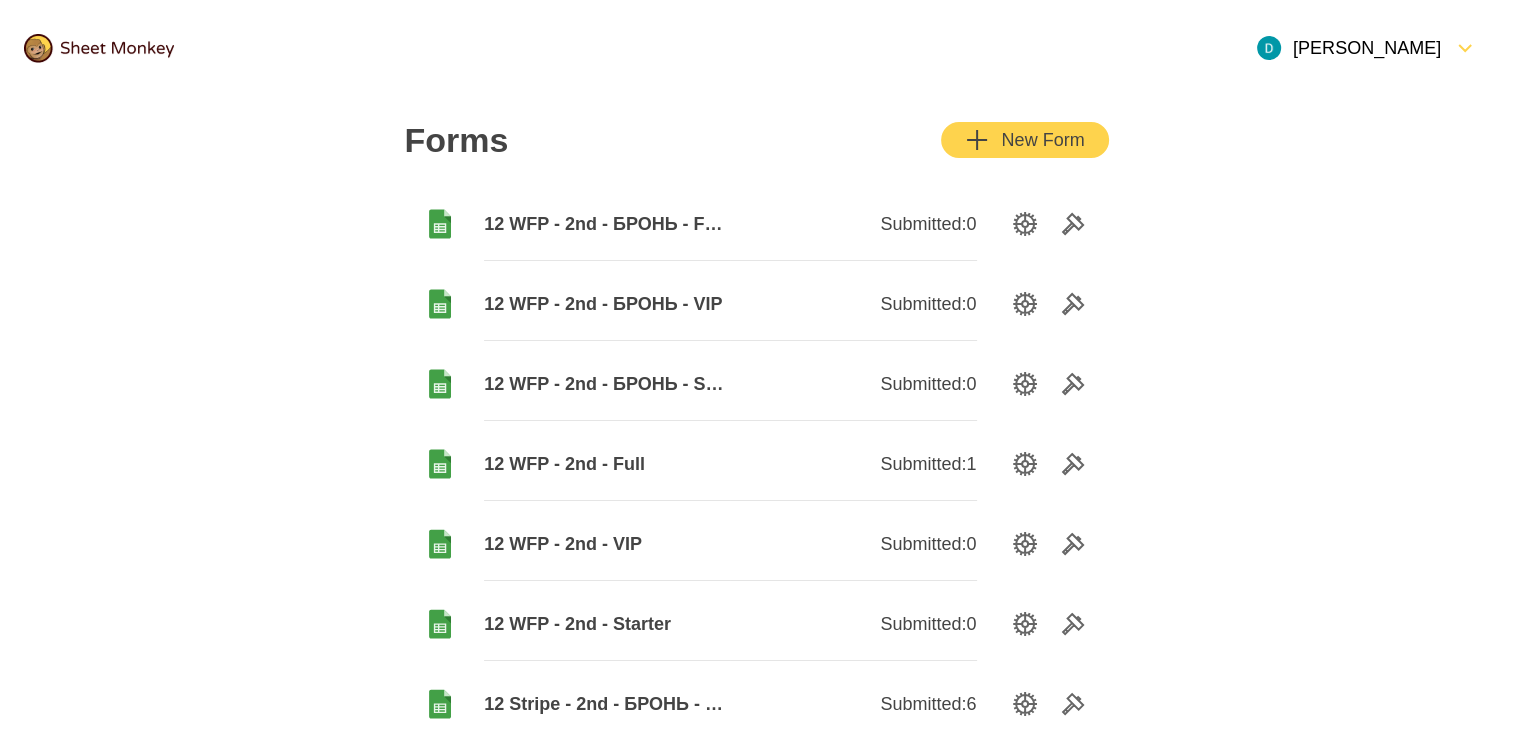 click on "12 WFP - 2nd - БРОНЬ - VIP" at bounding box center (607, 304) 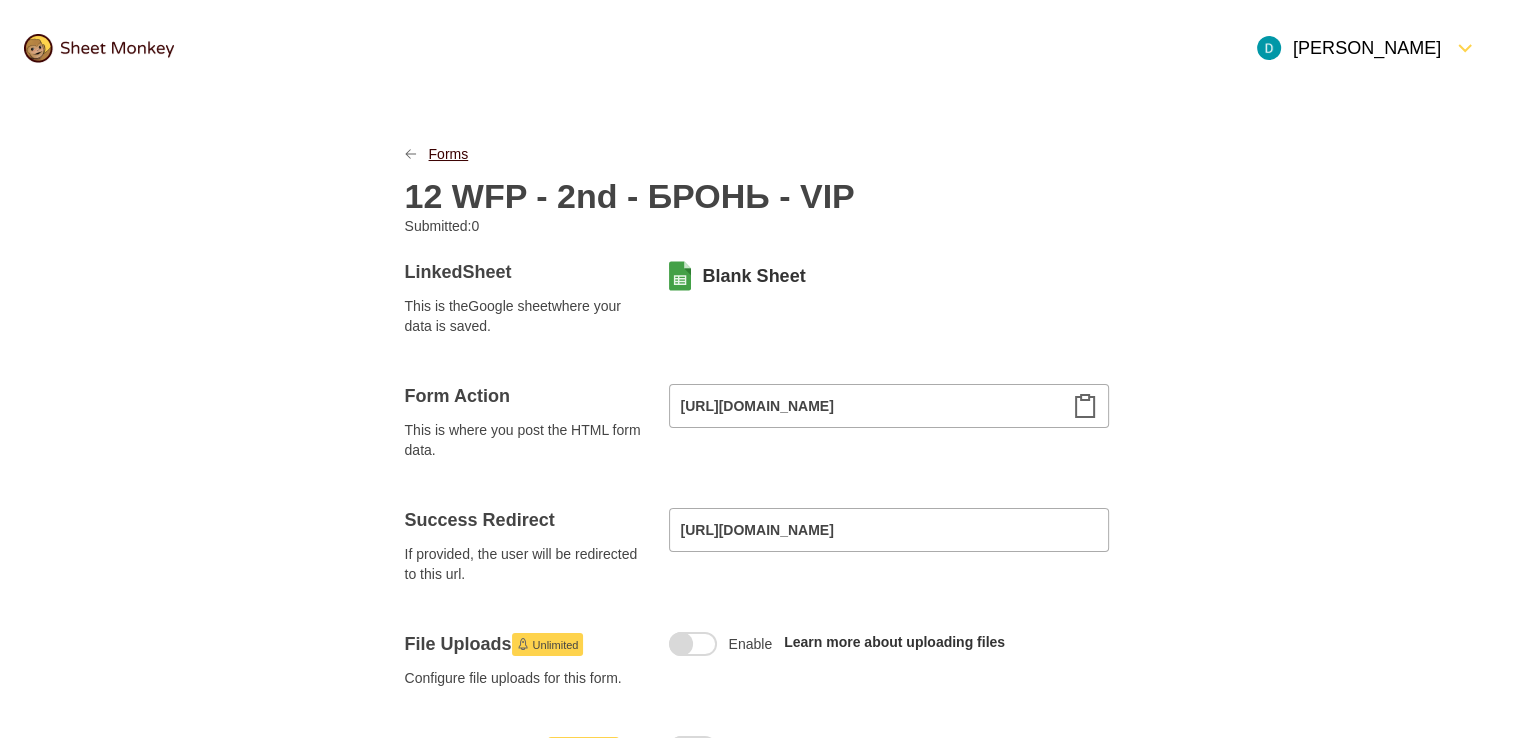 click on "Forms" at bounding box center (449, 154) 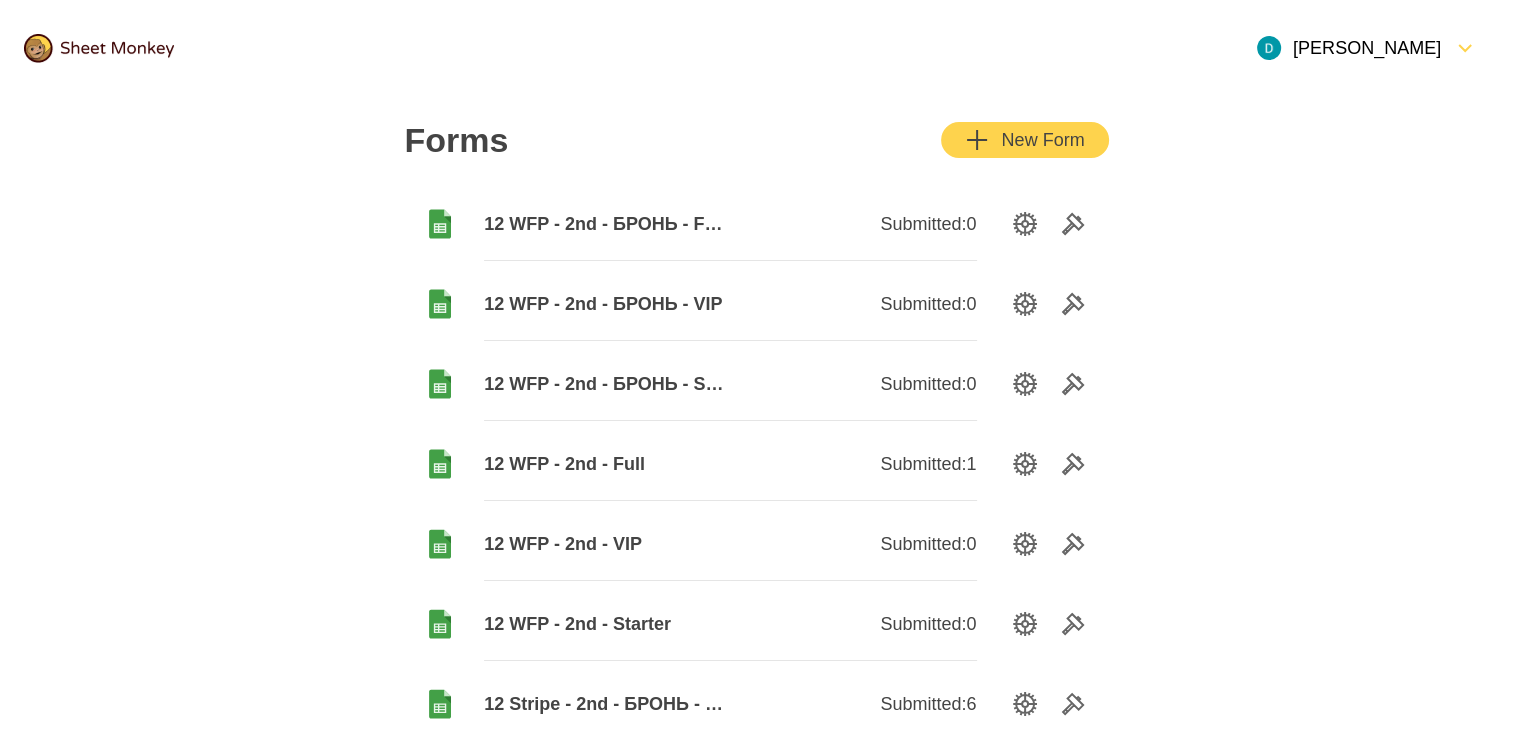 click on "12 WFP - 2nd - БРОНЬ - FULL" at bounding box center (607, 224) 